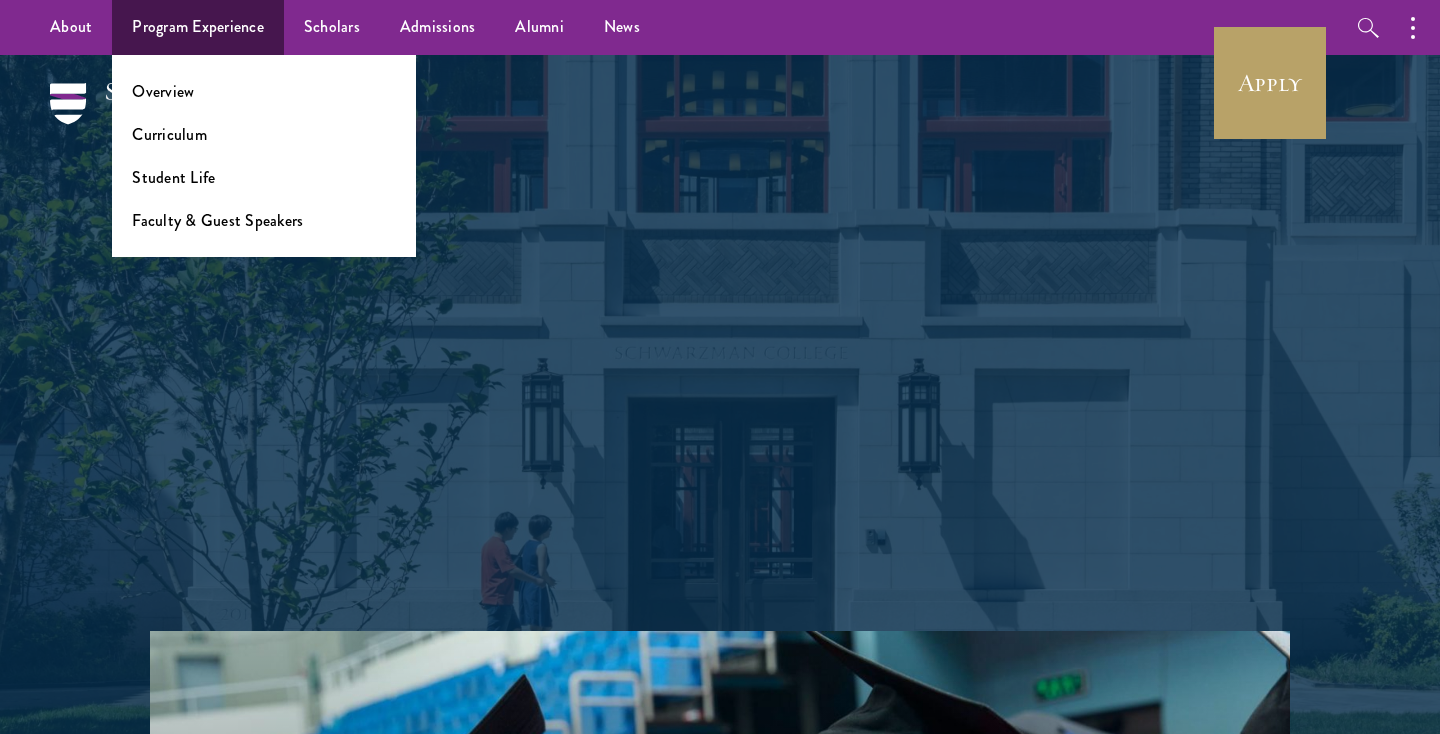 scroll, scrollTop: 0, scrollLeft: 0, axis: both 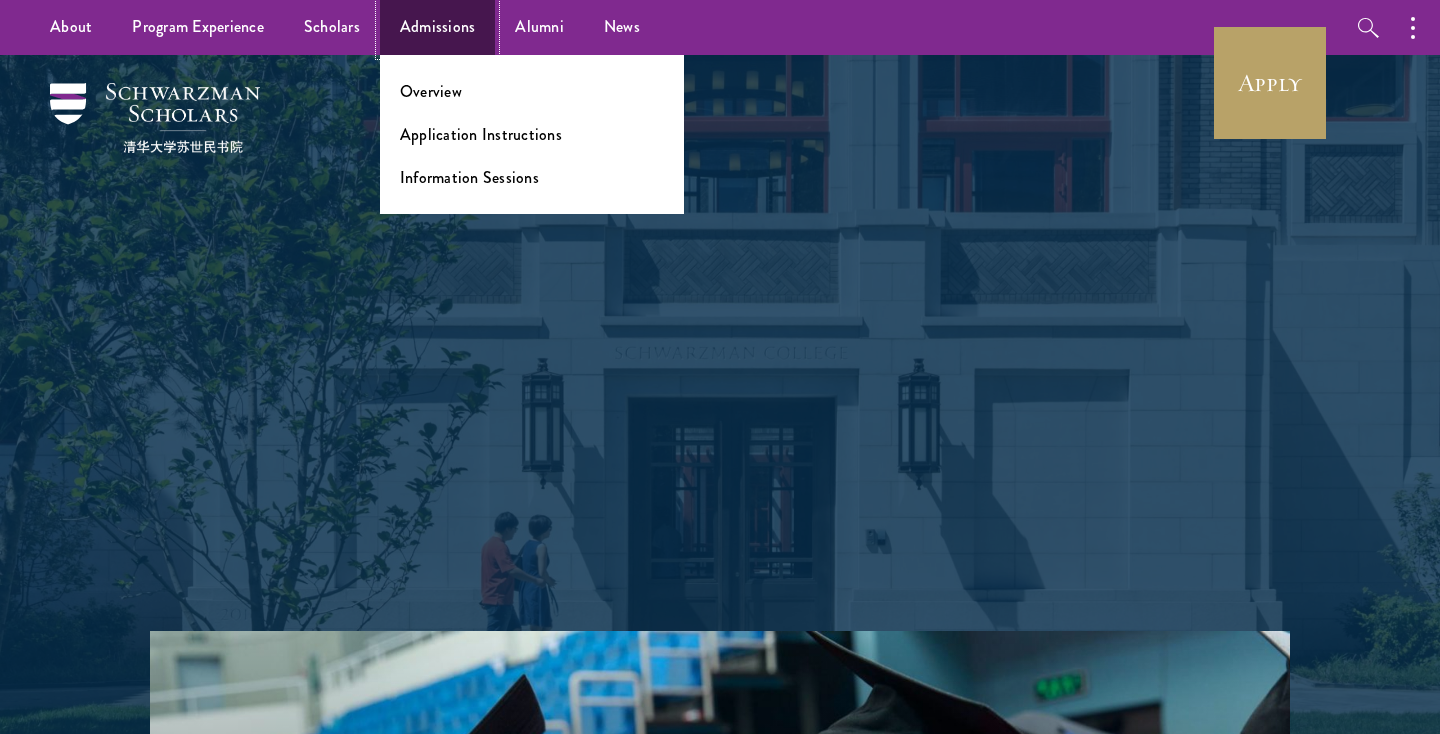 click on "Admissions" at bounding box center [438, 27] 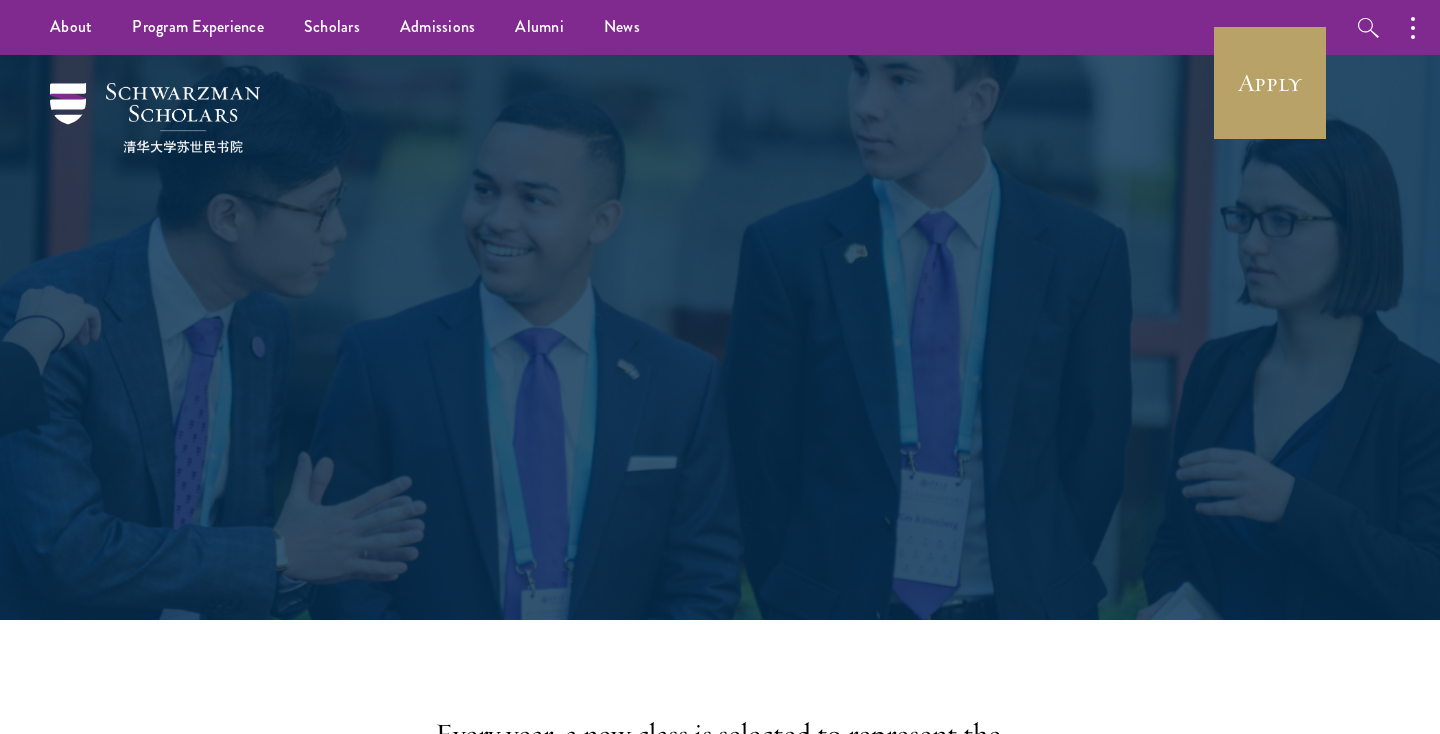 scroll, scrollTop: 0, scrollLeft: 0, axis: both 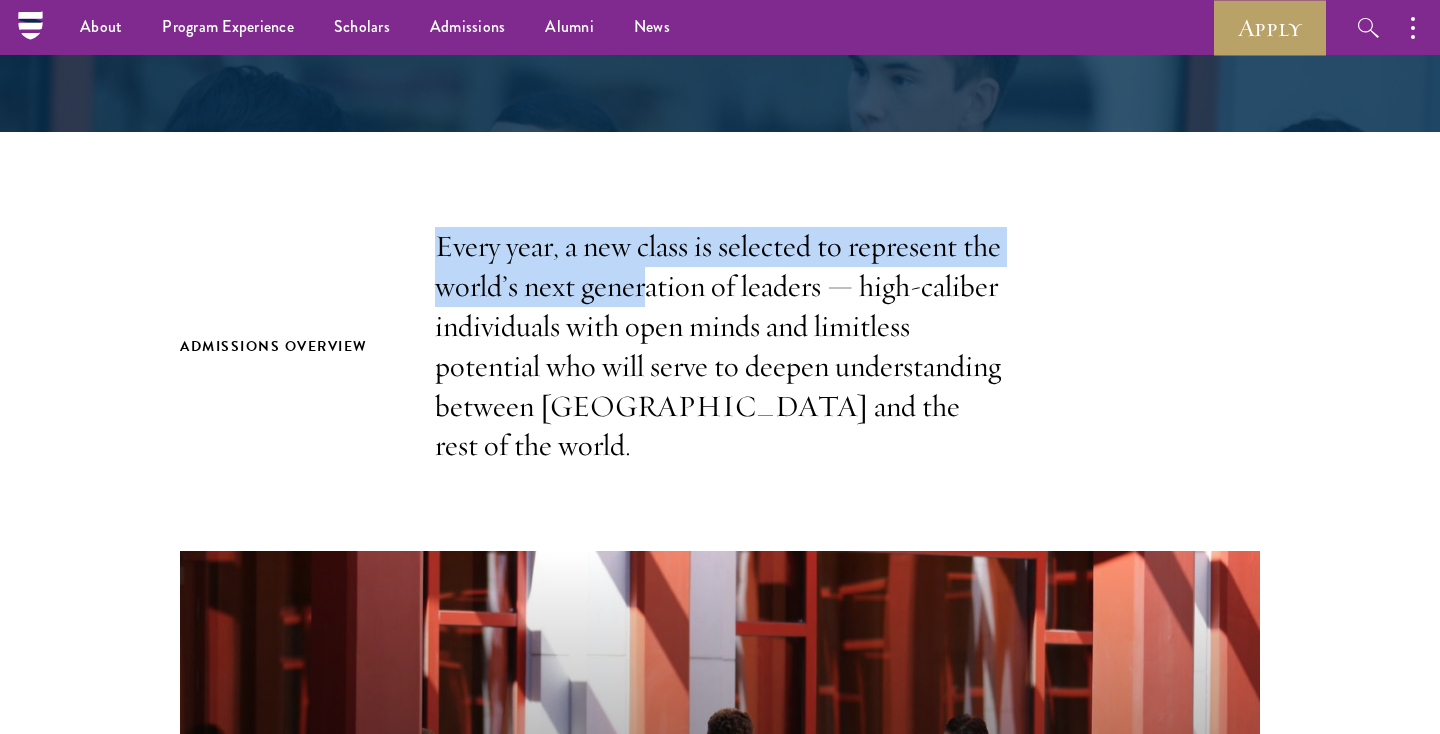 drag, startPoint x: 404, startPoint y: 240, endPoint x: 648, endPoint y: 287, distance: 248.48541 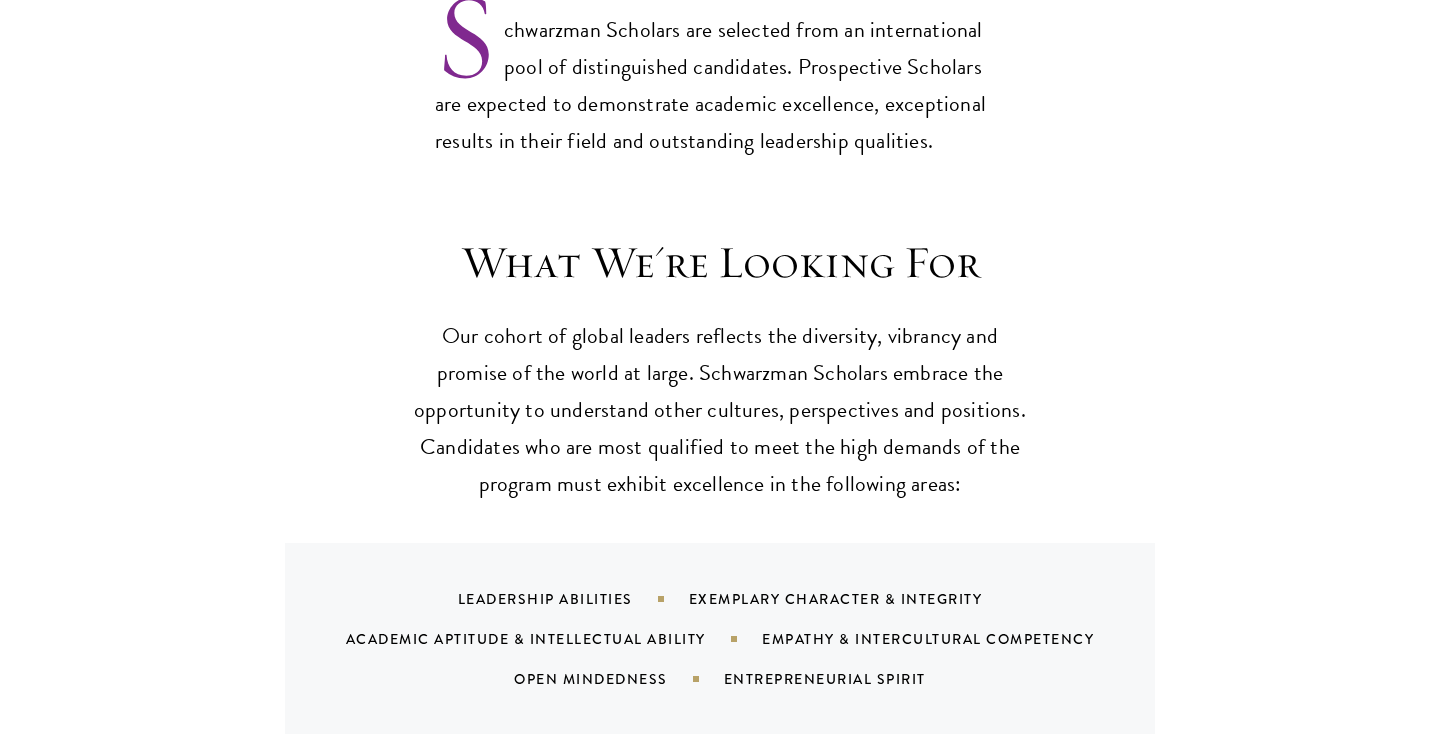 scroll, scrollTop: 1925, scrollLeft: 0, axis: vertical 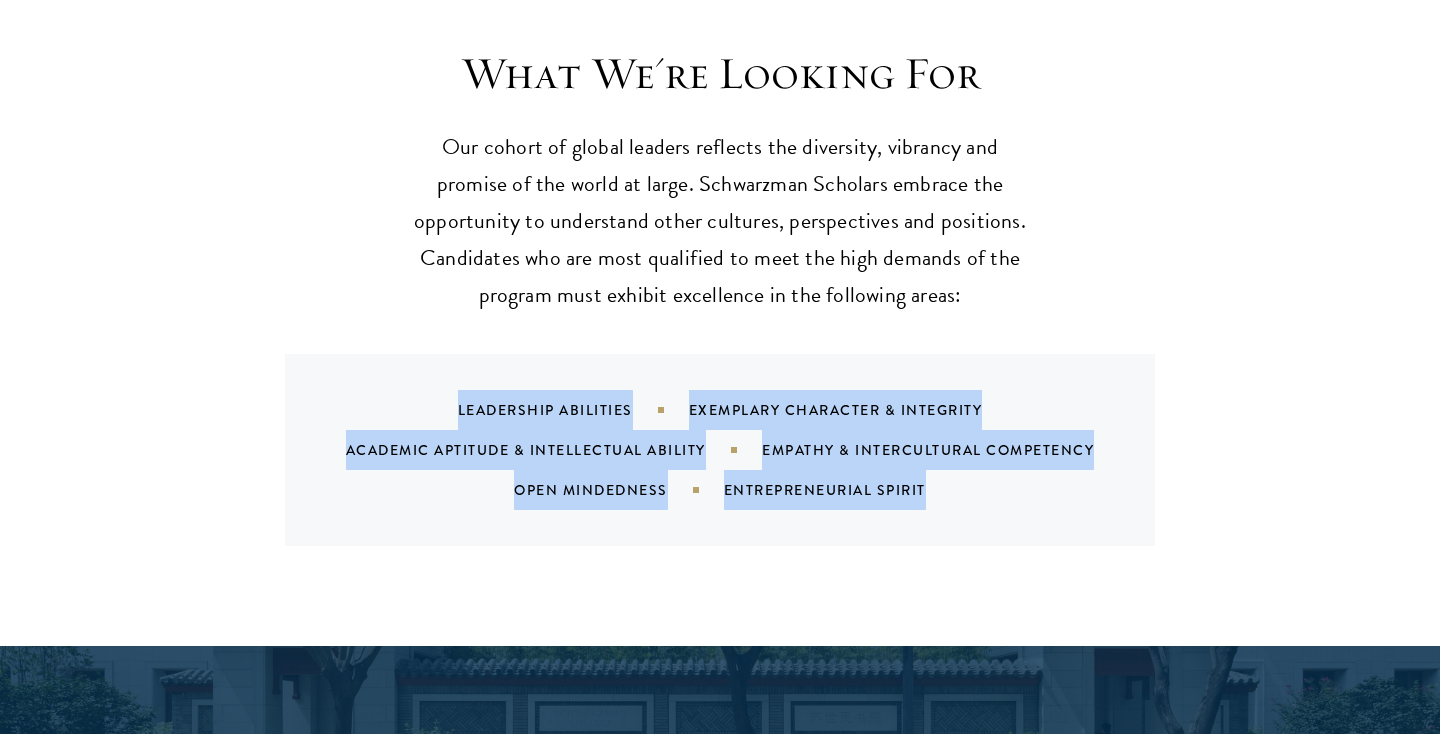 drag, startPoint x: 456, startPoint y: 378, endPoint x: 999, endPoint y: 445, distance: 547.1179 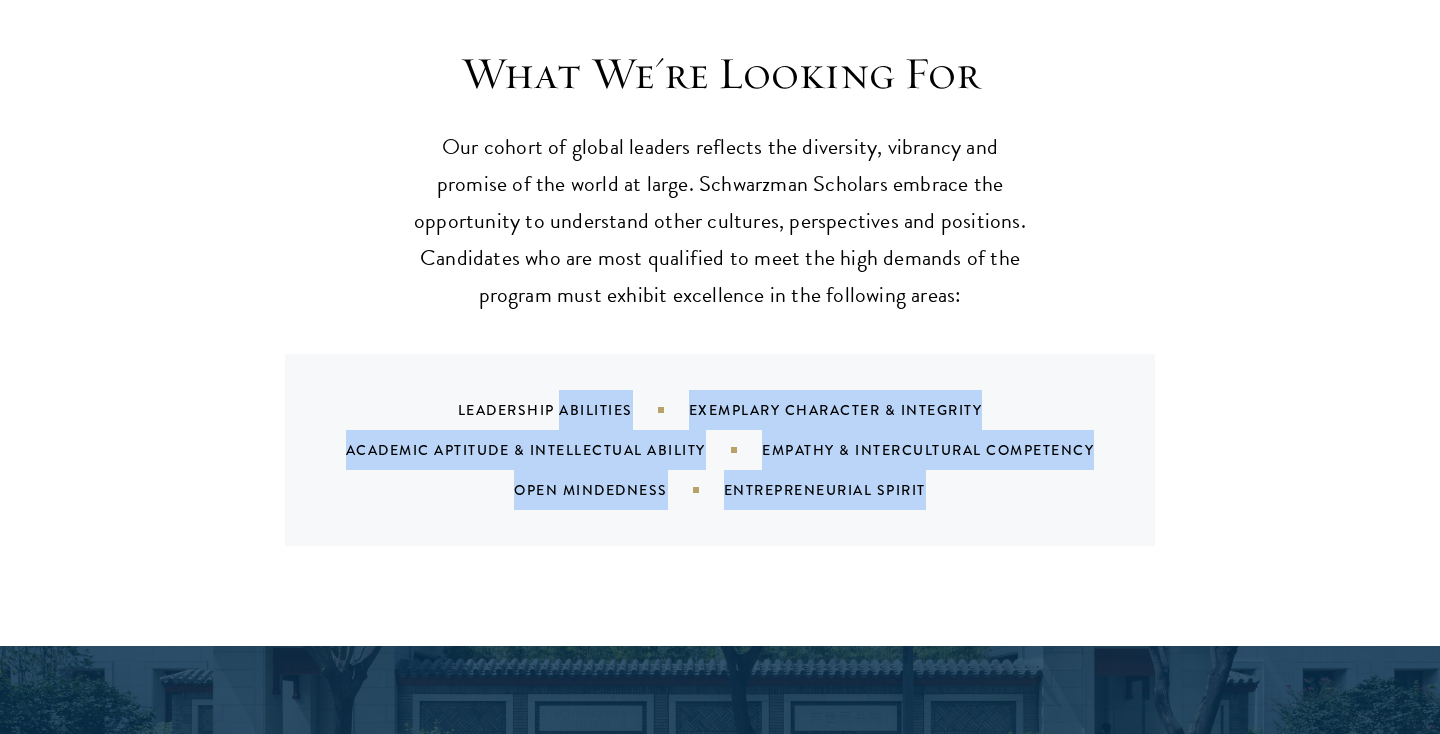 drag, startPoint x: 999, startPoint y: 446, endPoint x: 604, endPoint y: 366, distance: 403.01984 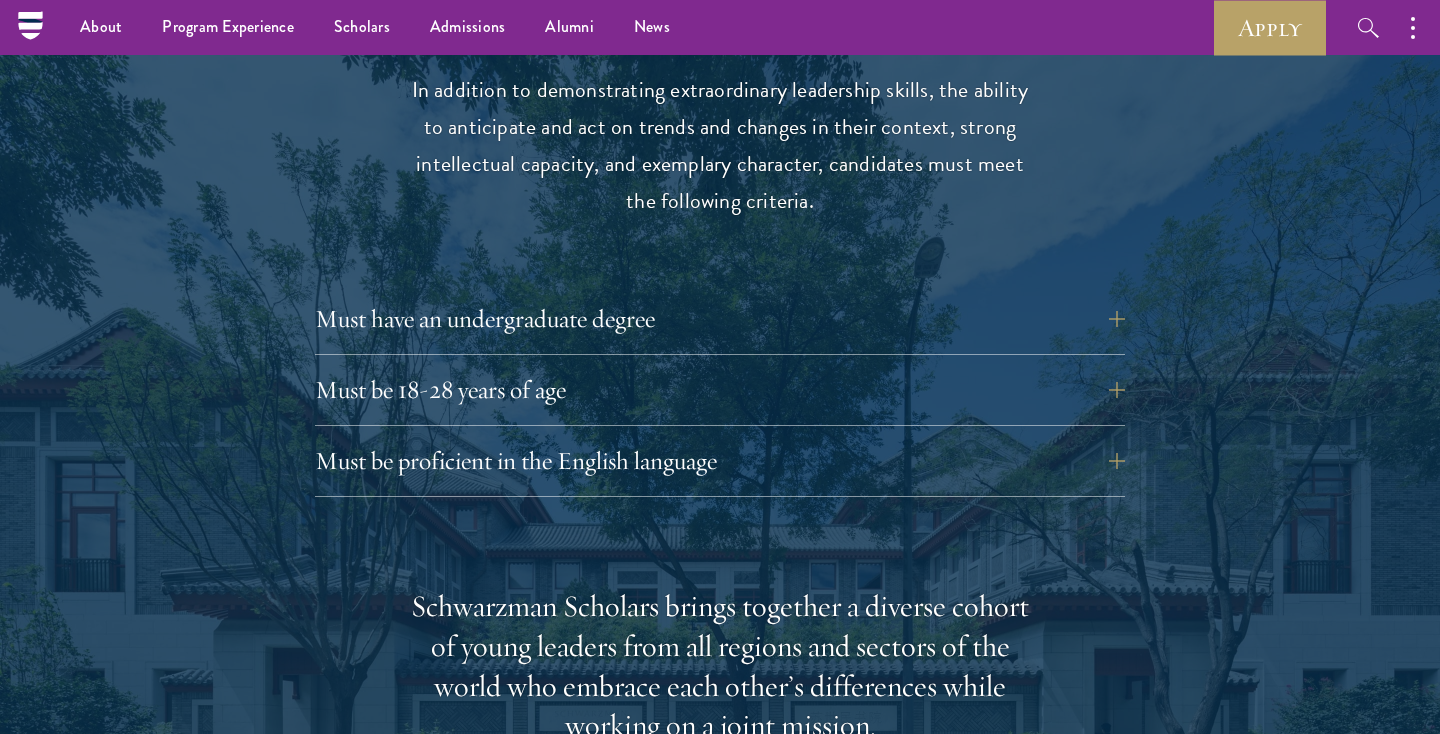 scroll, scrollTop: 2602, scrollLeft: 0, axis: vertical 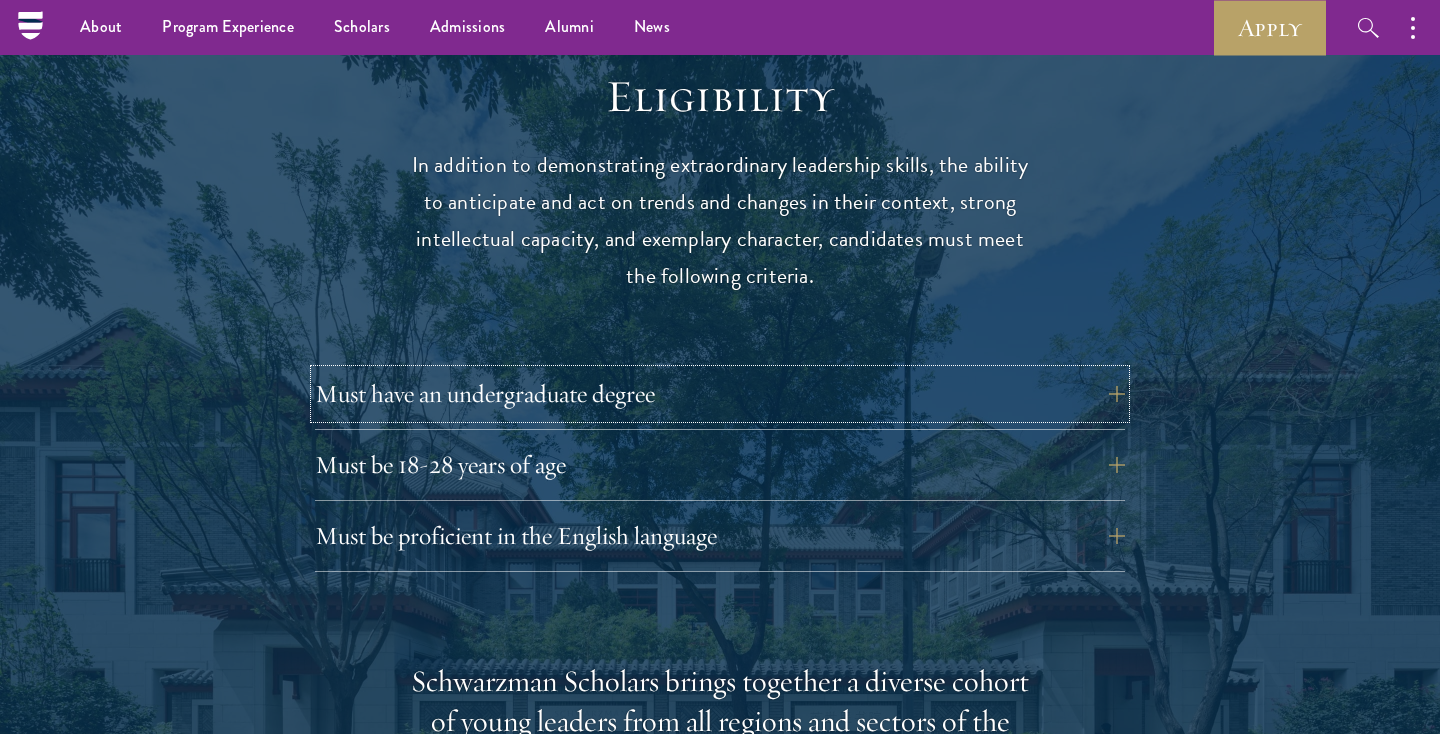 click on "Must have an undergraduate degree" at bounding box center (720, 394) 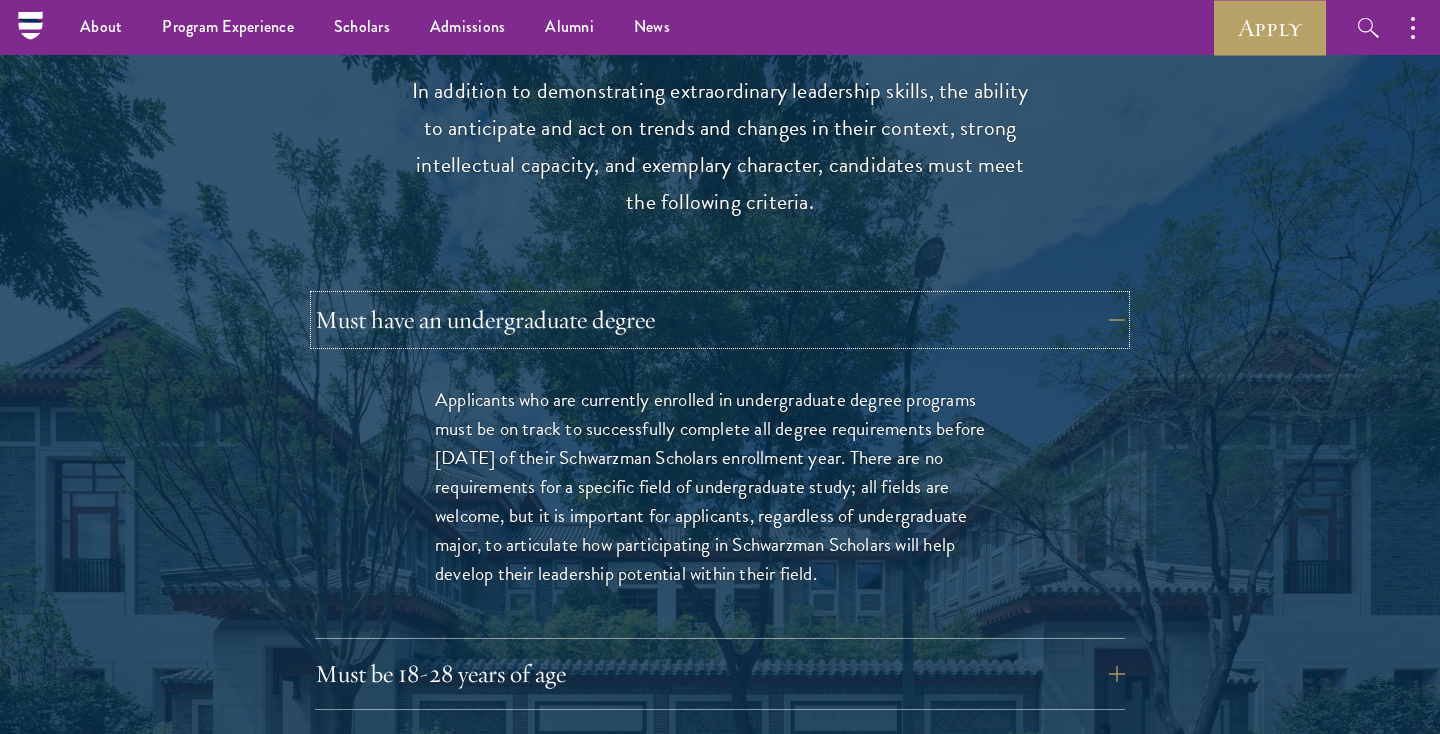 scroll, scrollTop: 2730, scrollLeft: 0, axis: vertical 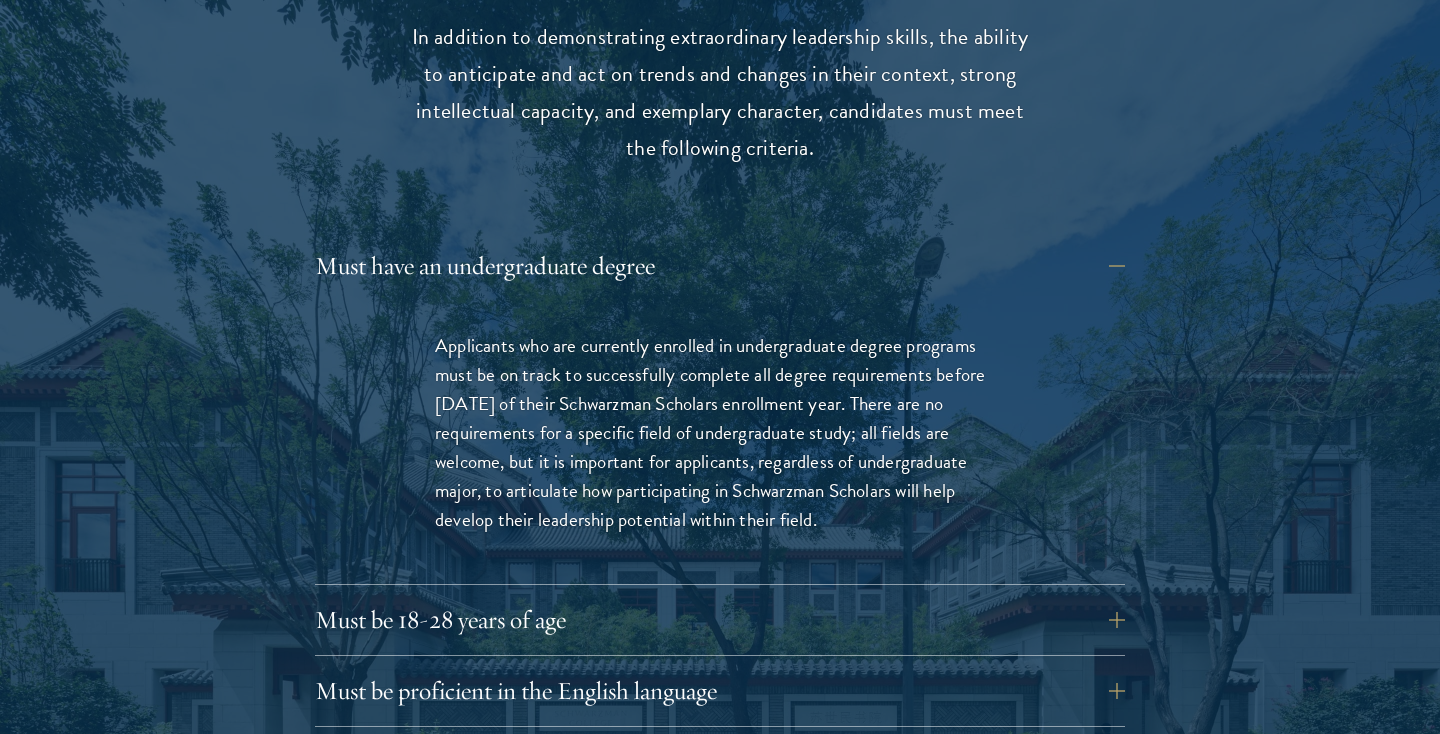 click on "Must have an undergraduate degree
Applicants who are currently enrolled in undergraduate degree programs must be on track to successfully complete all degree requirements before August 1 of their Schwarzman Scholars enrollment year. There are no requirements for a specific field of undergraduate study; all fields are welcome, but it is important for applicants, regardless of undergraduate major, to articulate how participating in Schwarzman Scholars will help develop their leadership potential within their field." at bounding box center (720, 413) 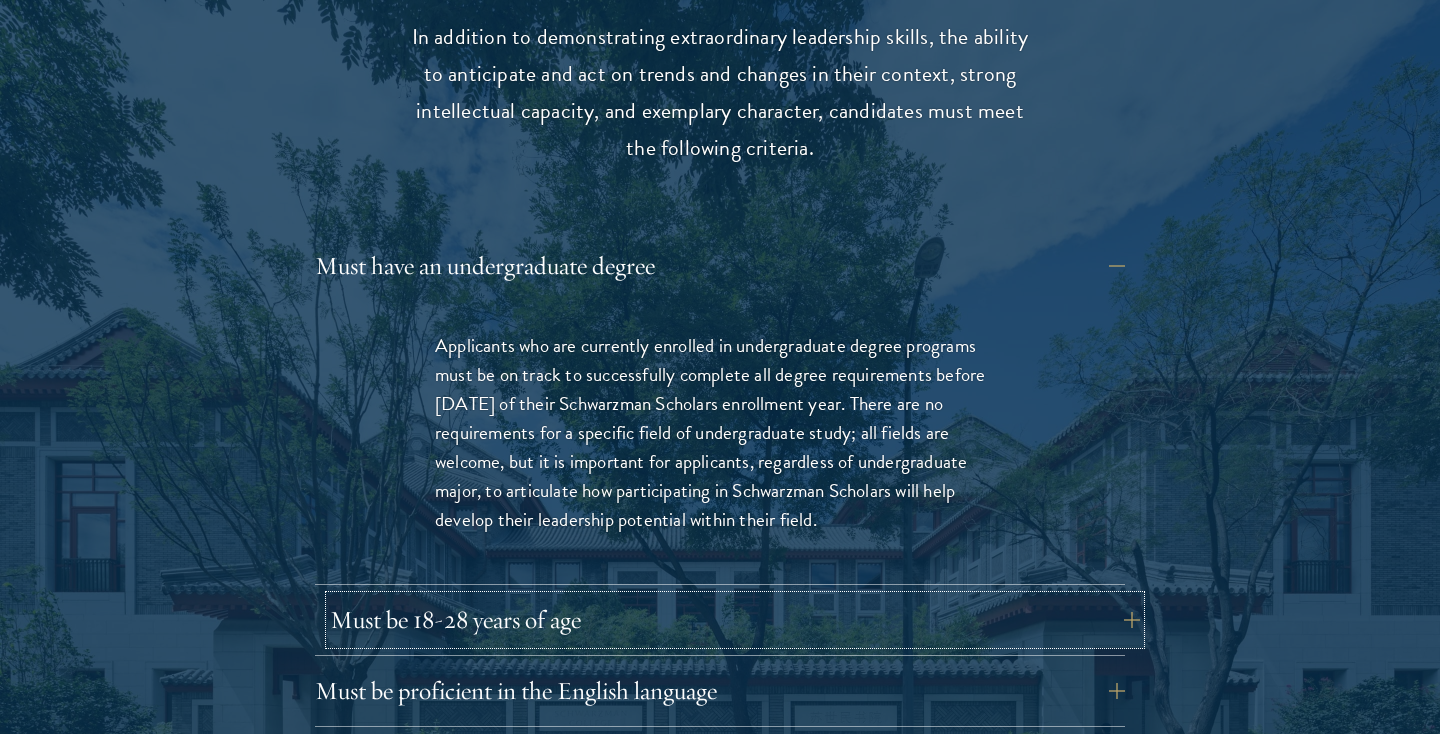 click on "Must be 18-28 years of age" at bounding box center [735, 620] 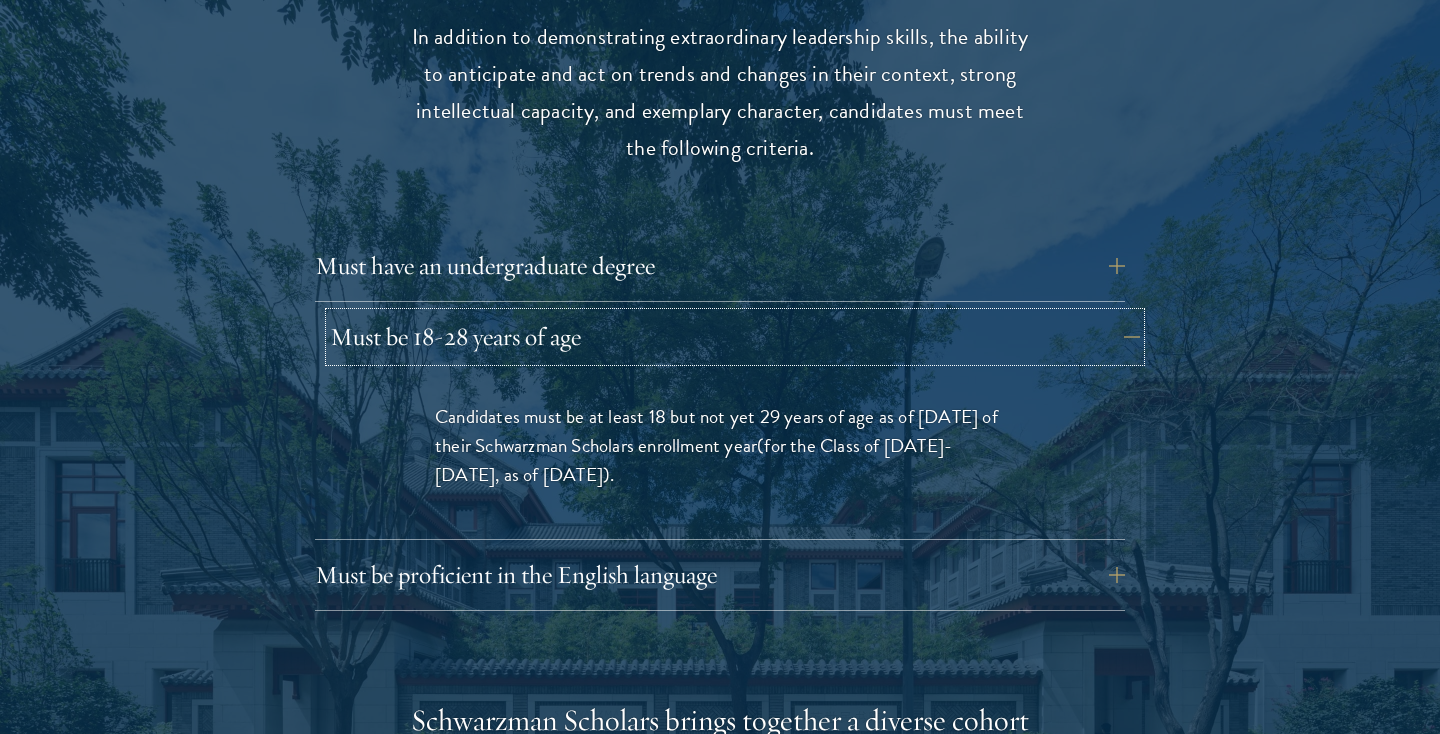 scroll, scrollTop: 2858, scrollLeft: 0, axis: vertical 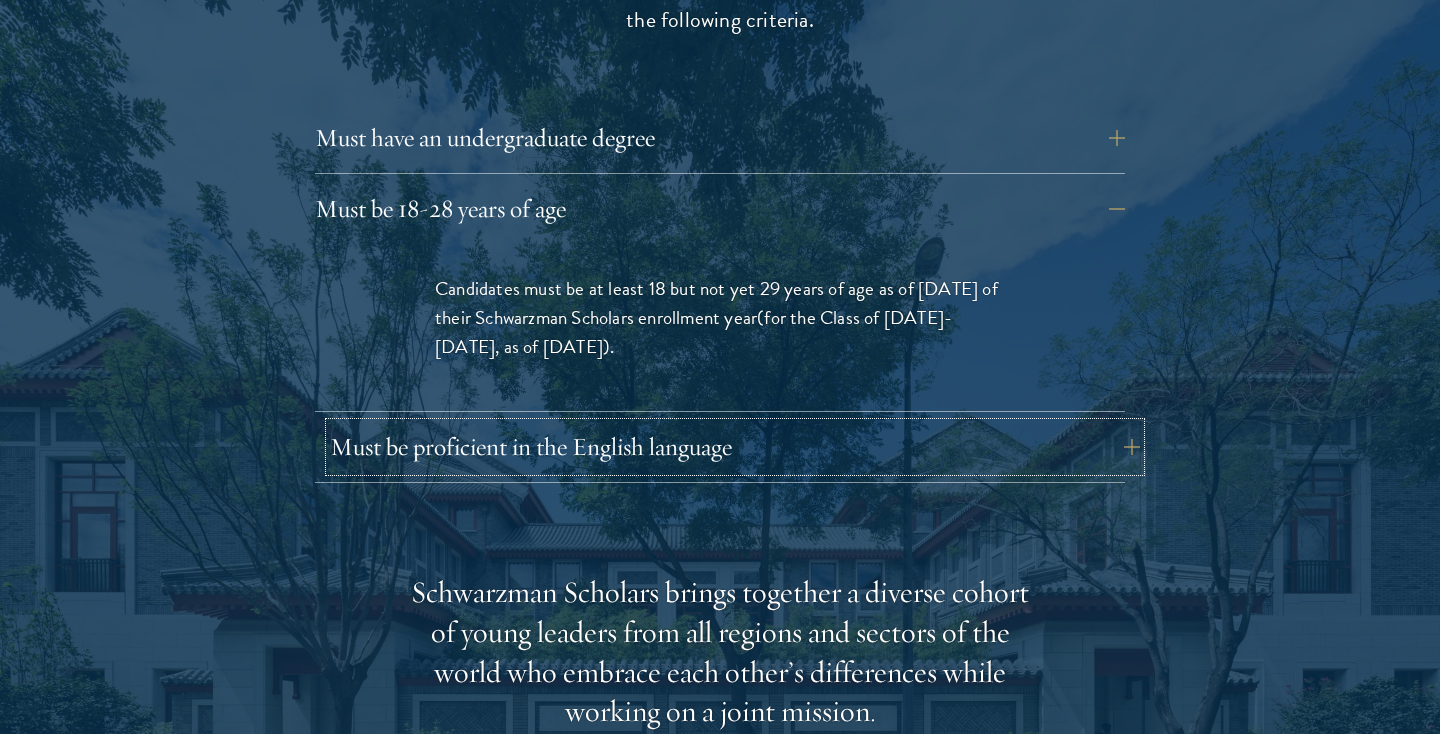 click on "Must be proficient in the English language" at bounding box center (735, 447) 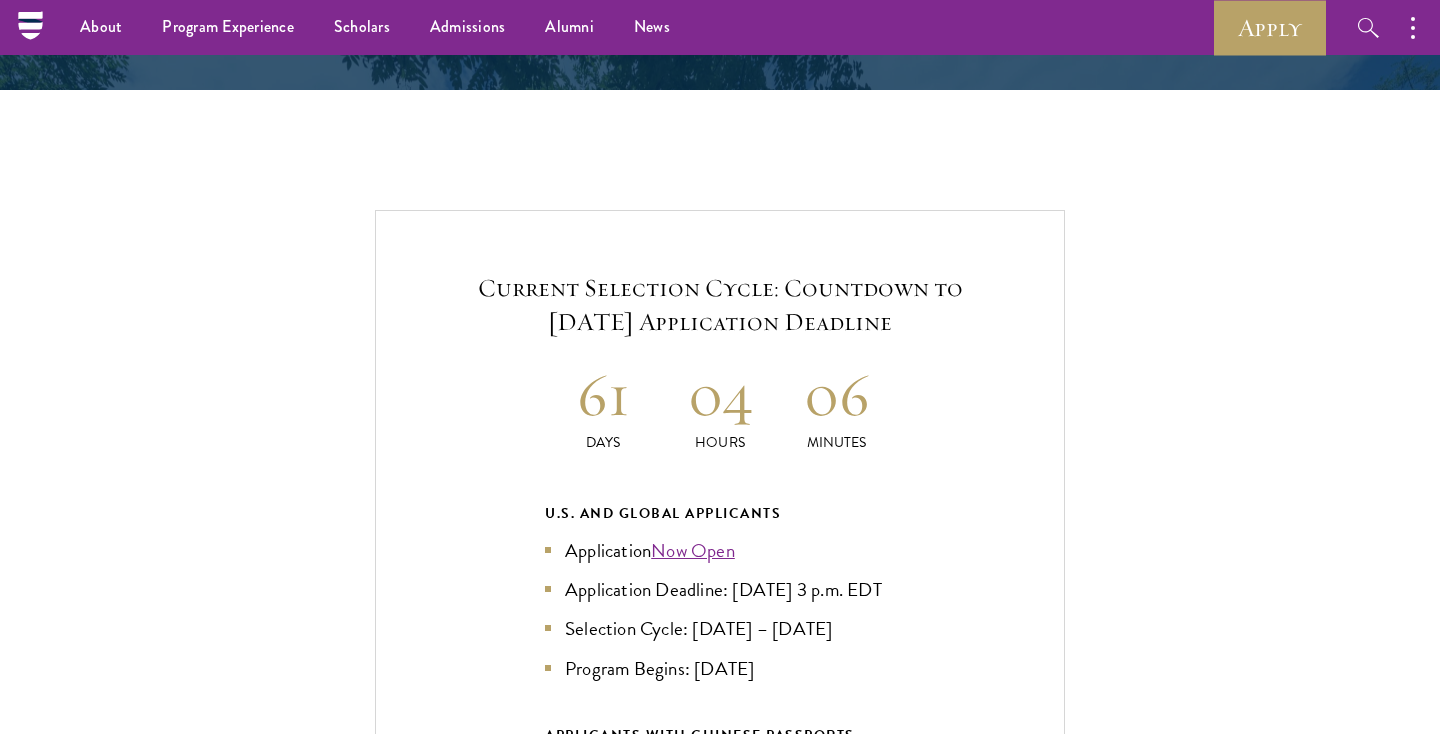 scroll, scrollTop: 4663, scrollLeft: 0, axis: vertical 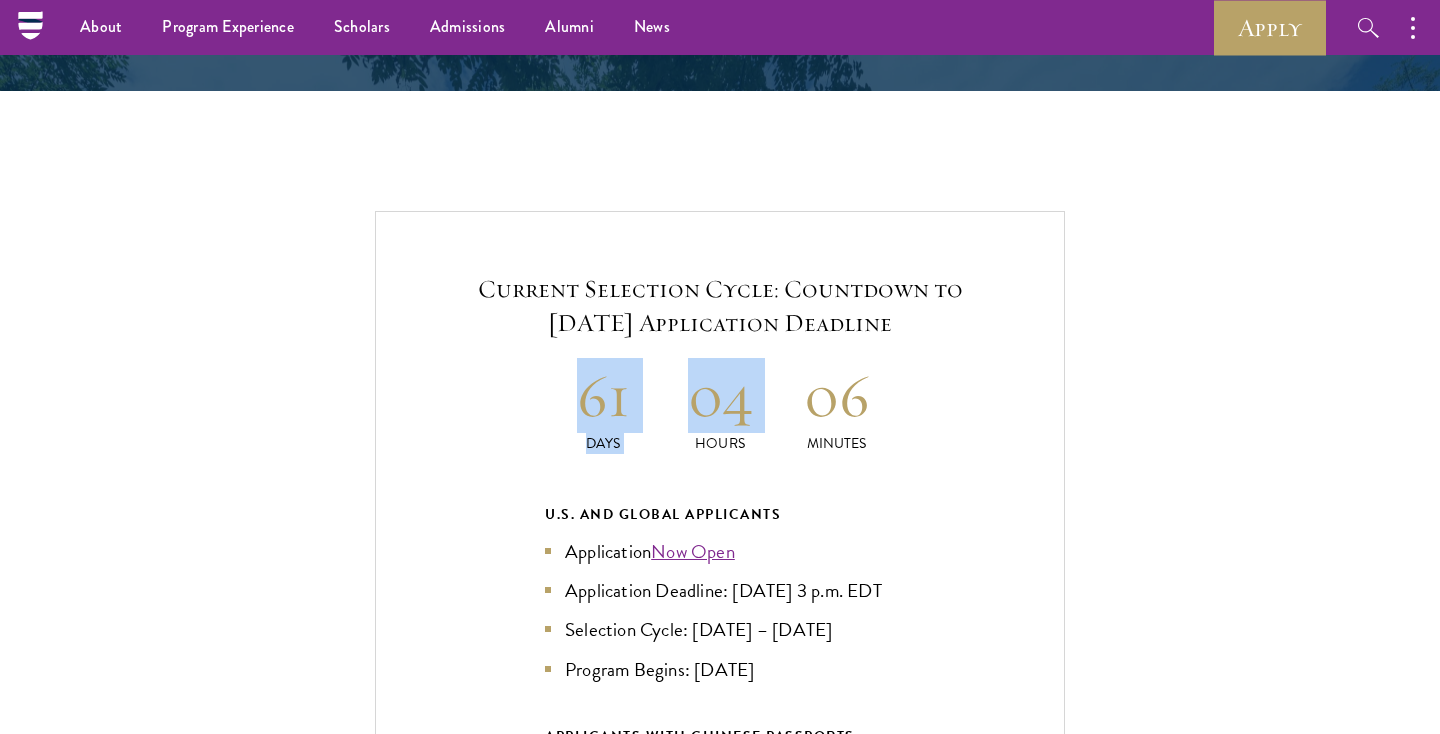 drag, startPoint x: 550, startPoint y: 392, endPoint x: 684, endPoint y: 399, distance: 134.18271 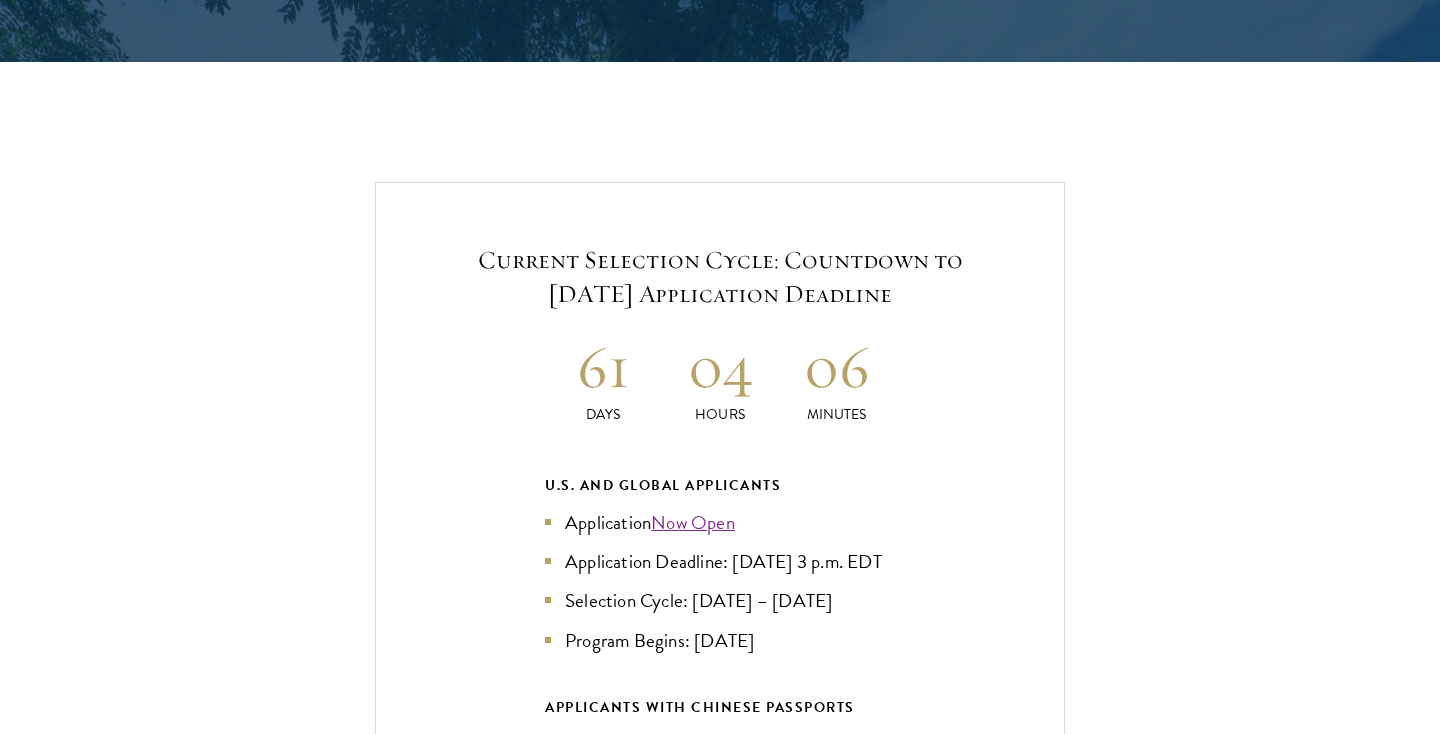 scroll, scrollTop: 4695, scrollLeft: 0, axis: vertical 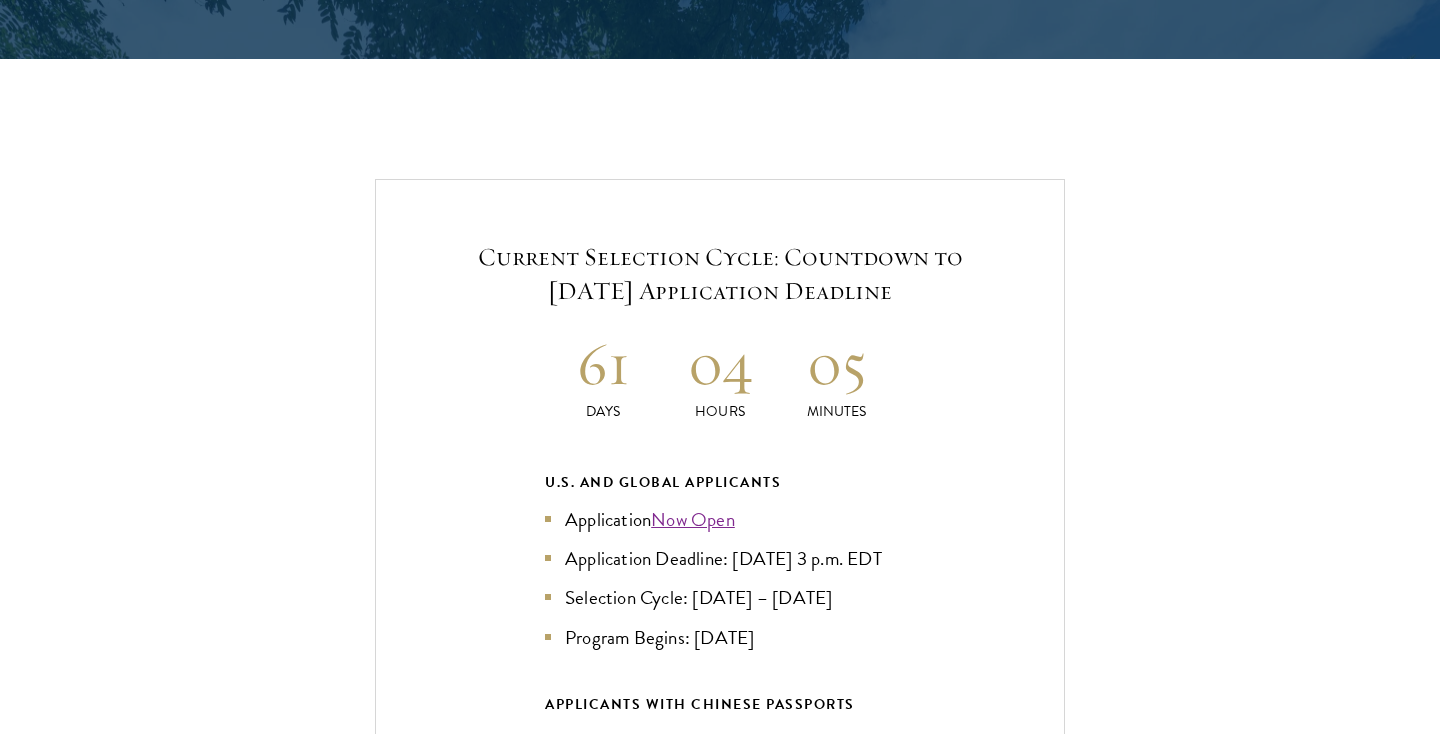 drag, startPoint x: 468, startPoint y: 203, endPoint x: 988, endPoint y: 251, distance: 522.2107 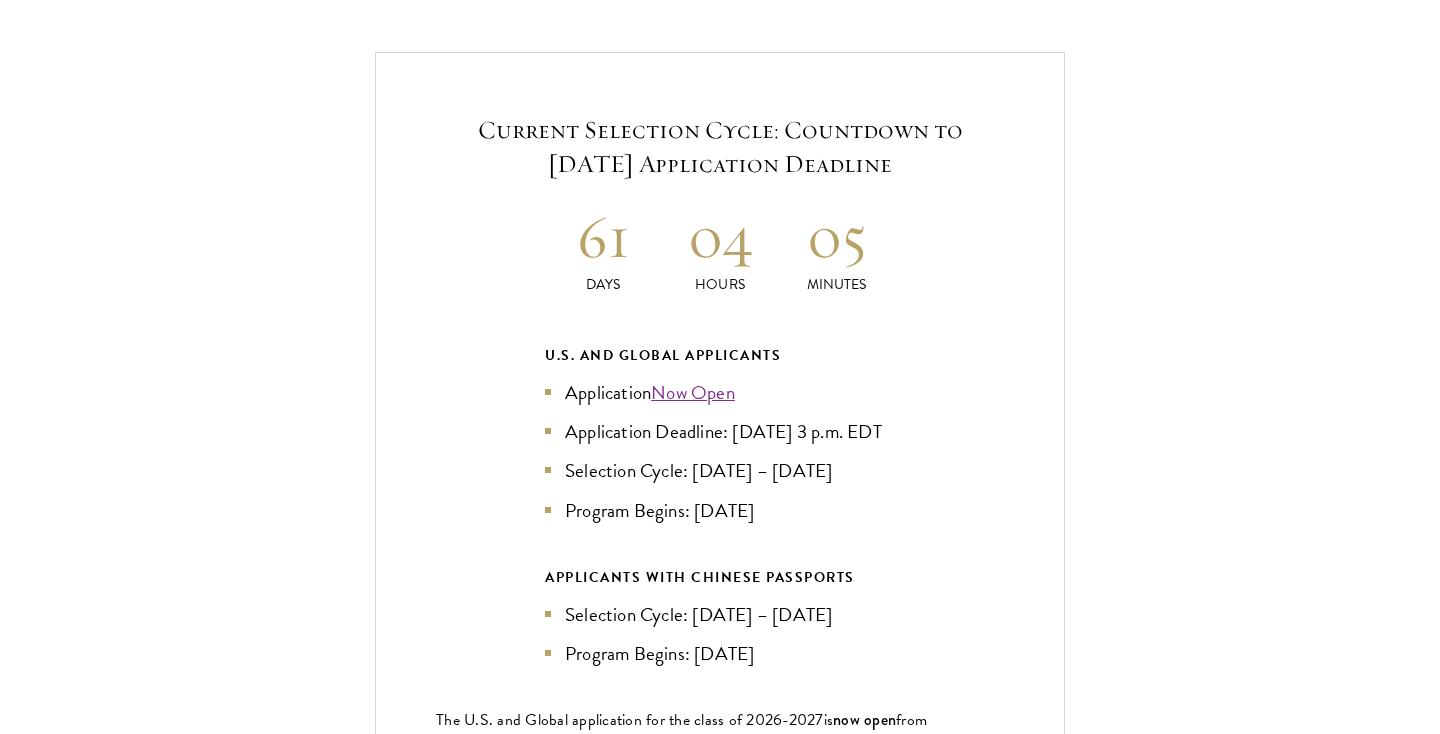 scroll, scrollTop: 4852, scrollLeft: 0, axis: vertical 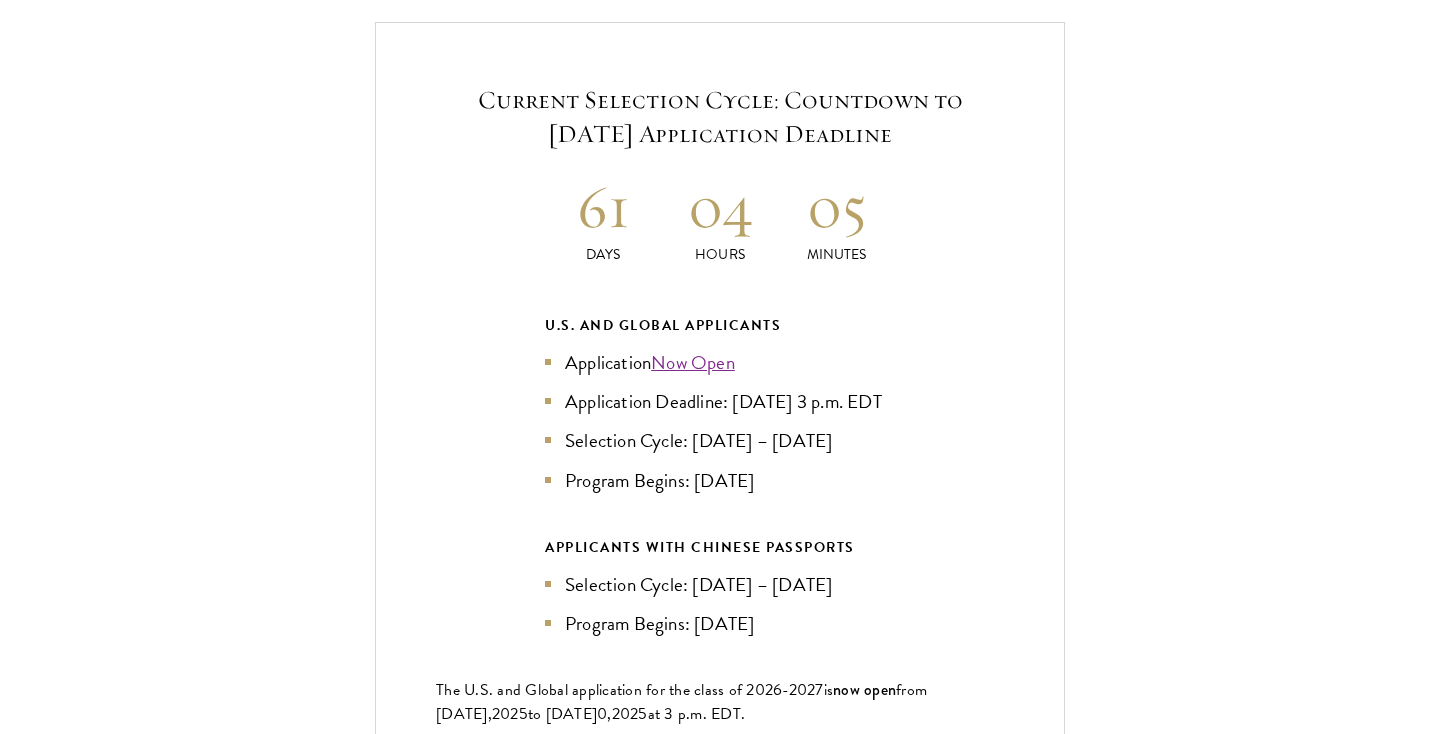 drag, startPoint x: 495, startPoint y: 285, endPoint x: 901, endPoint y: 469, distance: 445.7488 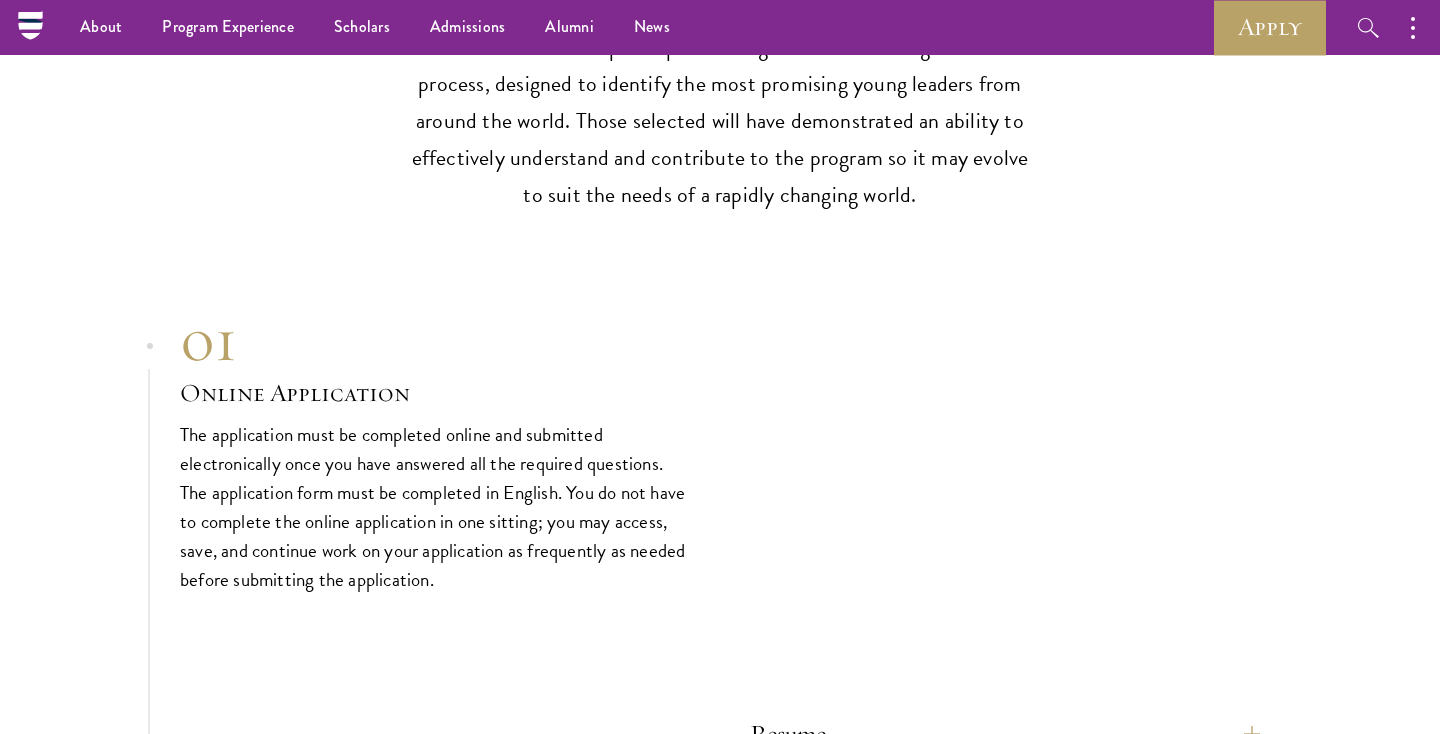 scroll, scrollTop: 6783, scrollLeft: 0, axis: vertical 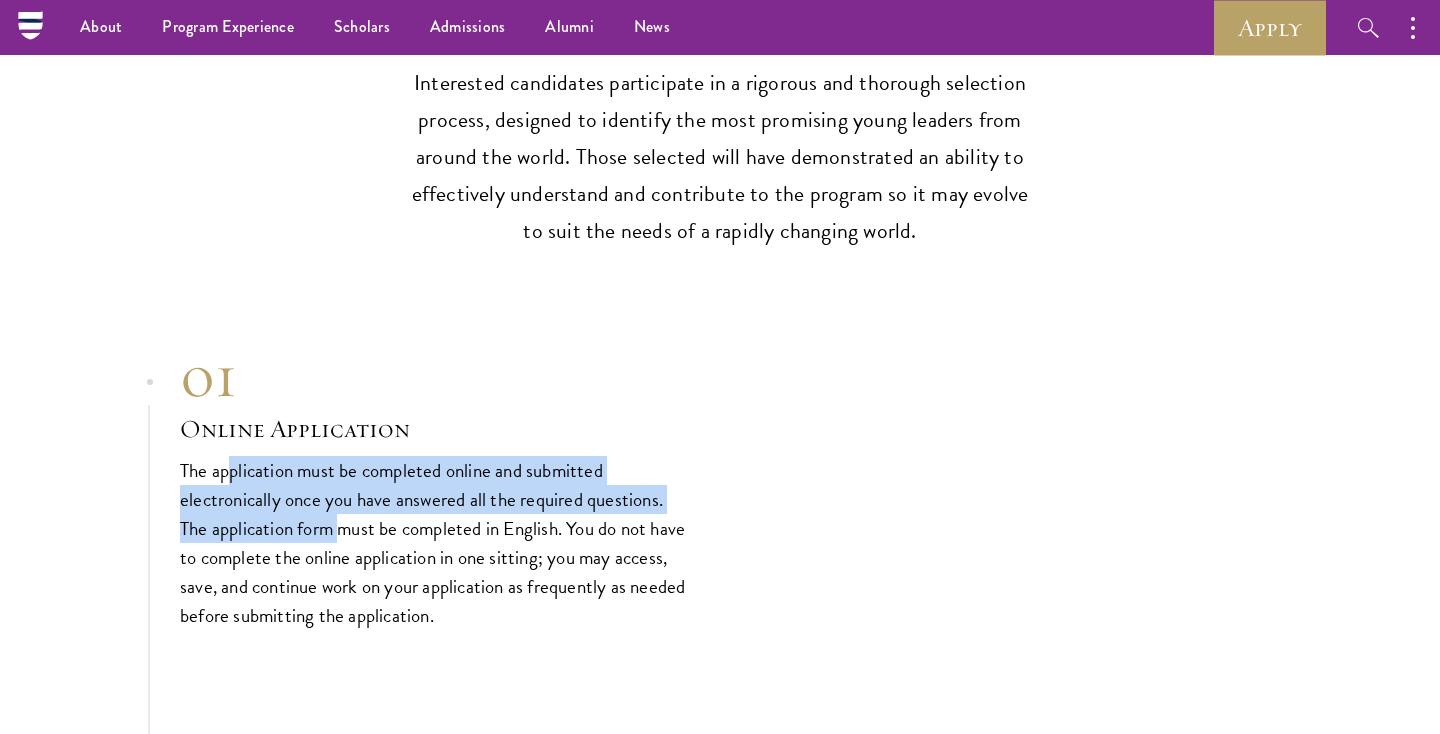 drag, startPoint x: 228, startPoint y: 460, endPoint x: 497, endPoint y: 573, distance: 291.77045 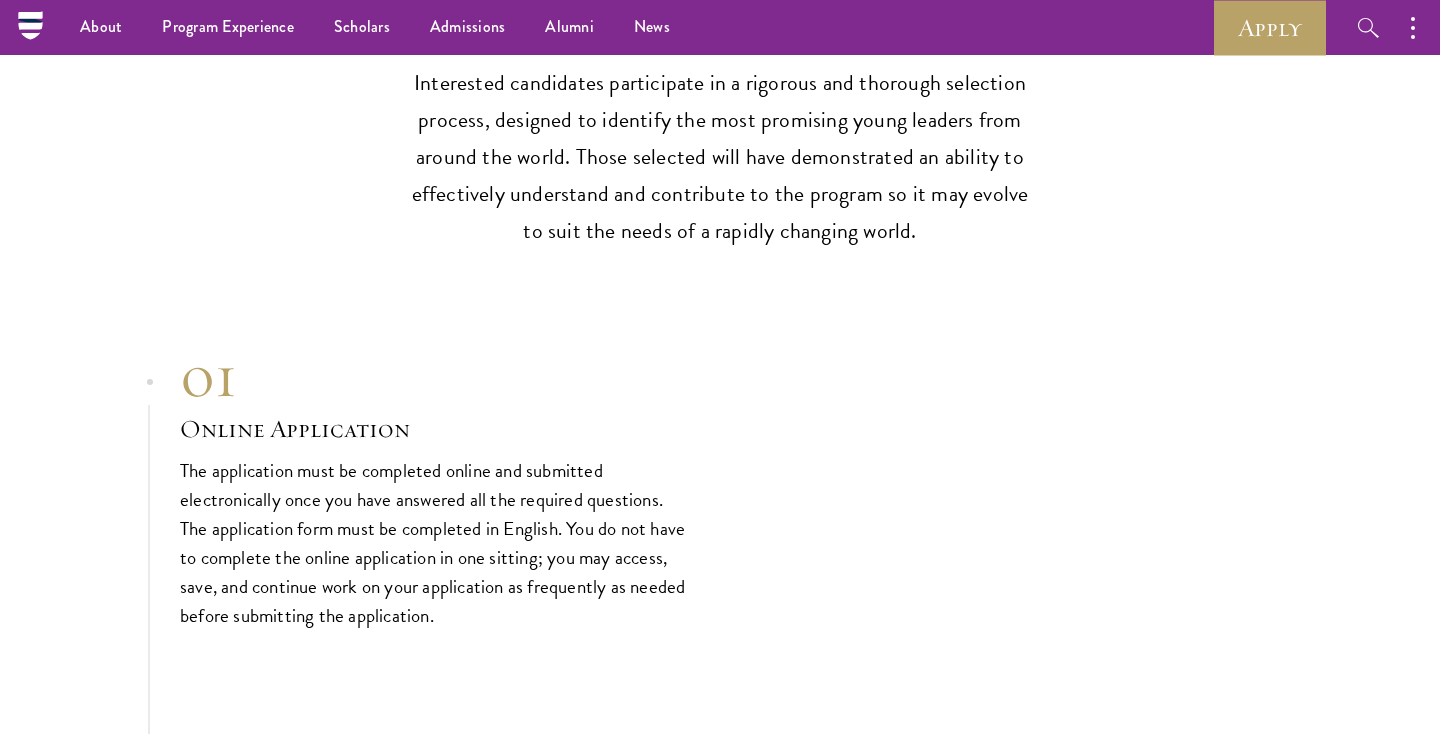 click on "The application must be completed online and submitted electronically once you have answered all the required questions. The application form must be completed in English. You do not have to complete the online application in one sitting; you may access, save, and continue work on your application as frequently as needed before submitting the application." at bounding box center [435, 543] 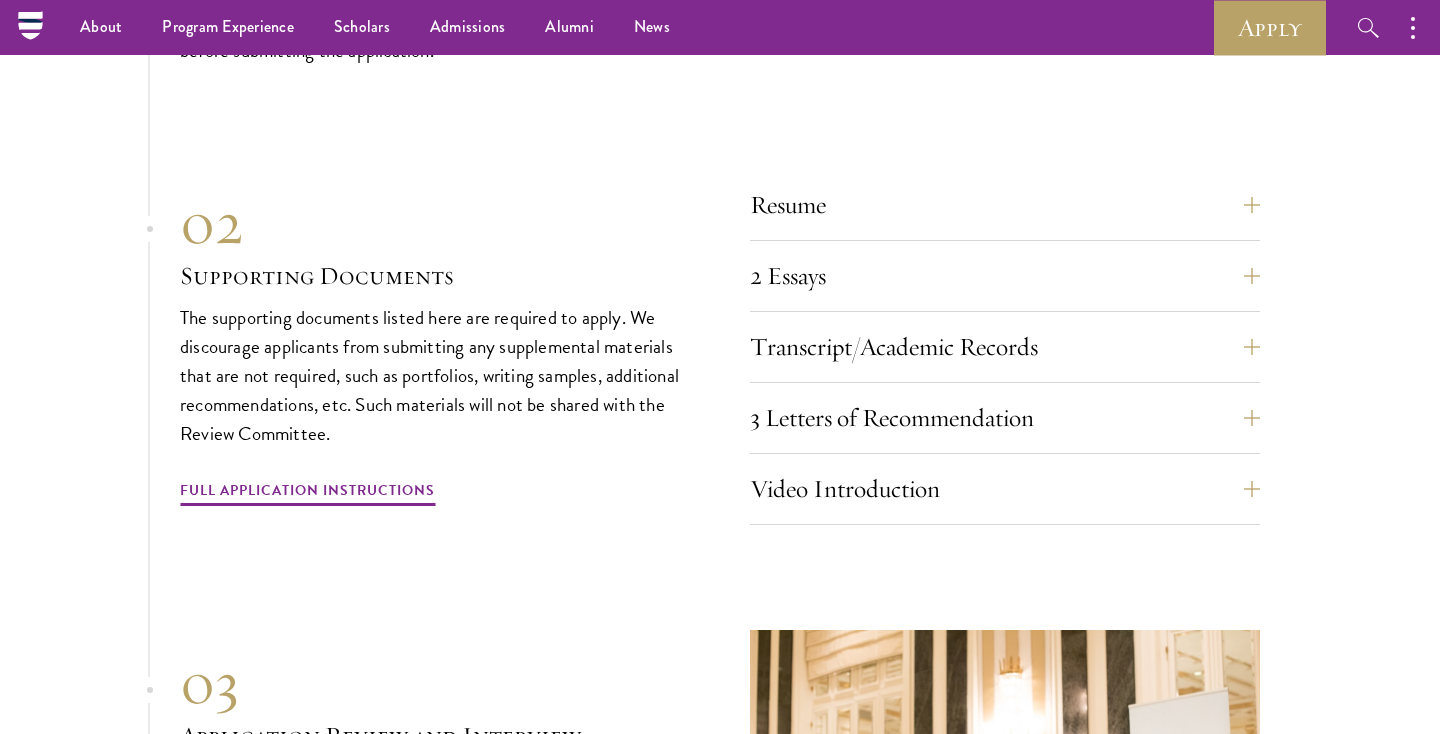 scroll, scrollTop: 7446, scrollLeft: 0, axis: vertical 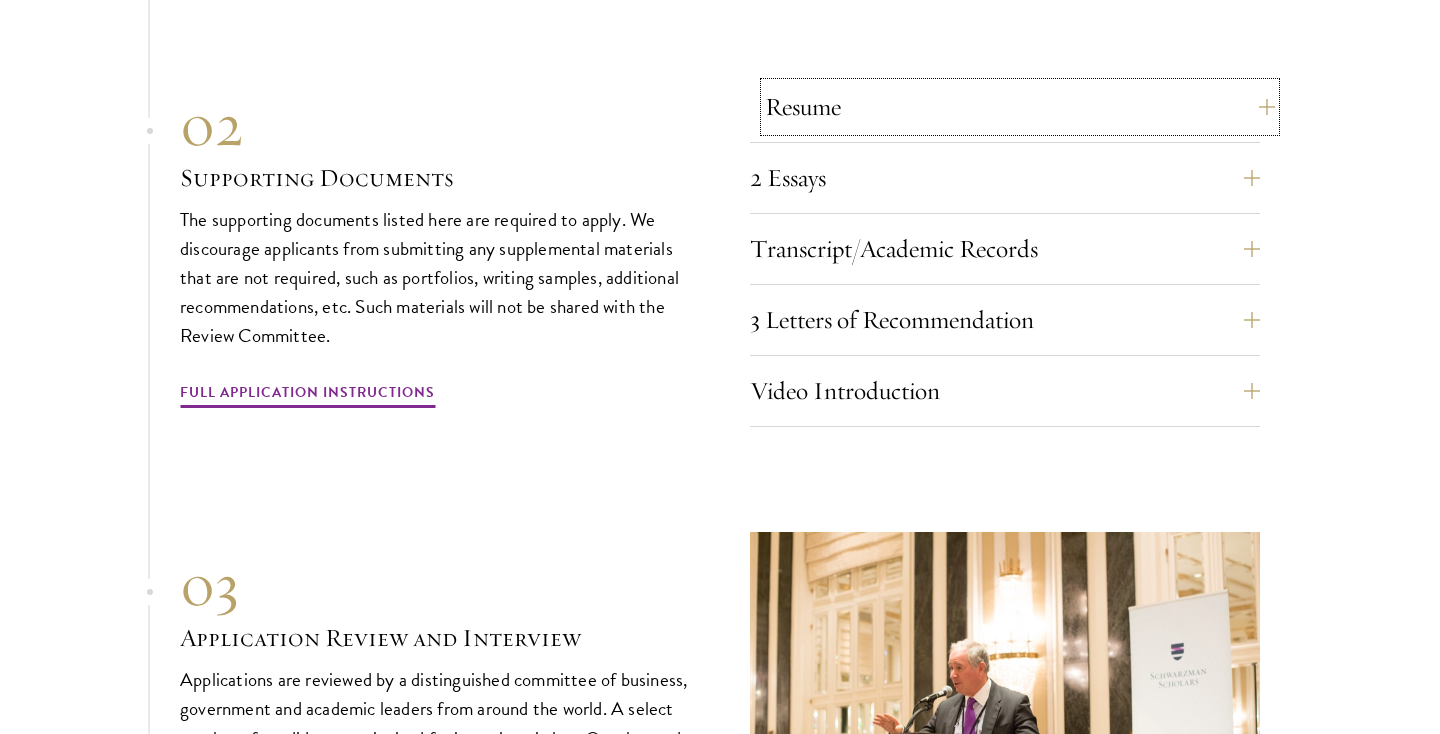 click on "Resume" at bounding box center [1020, 107] 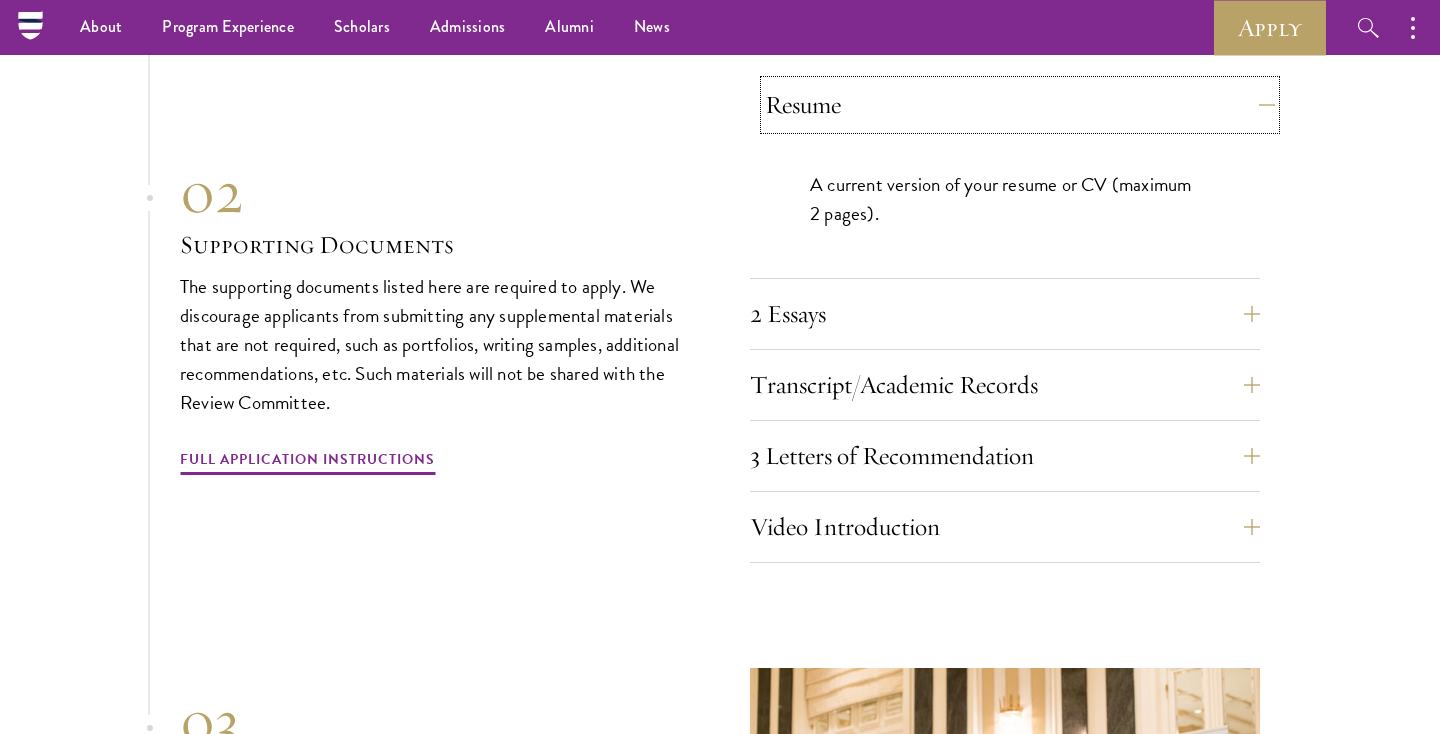 scroll, scrollTop: 6911, scrollLeft: 0, axis: vertical 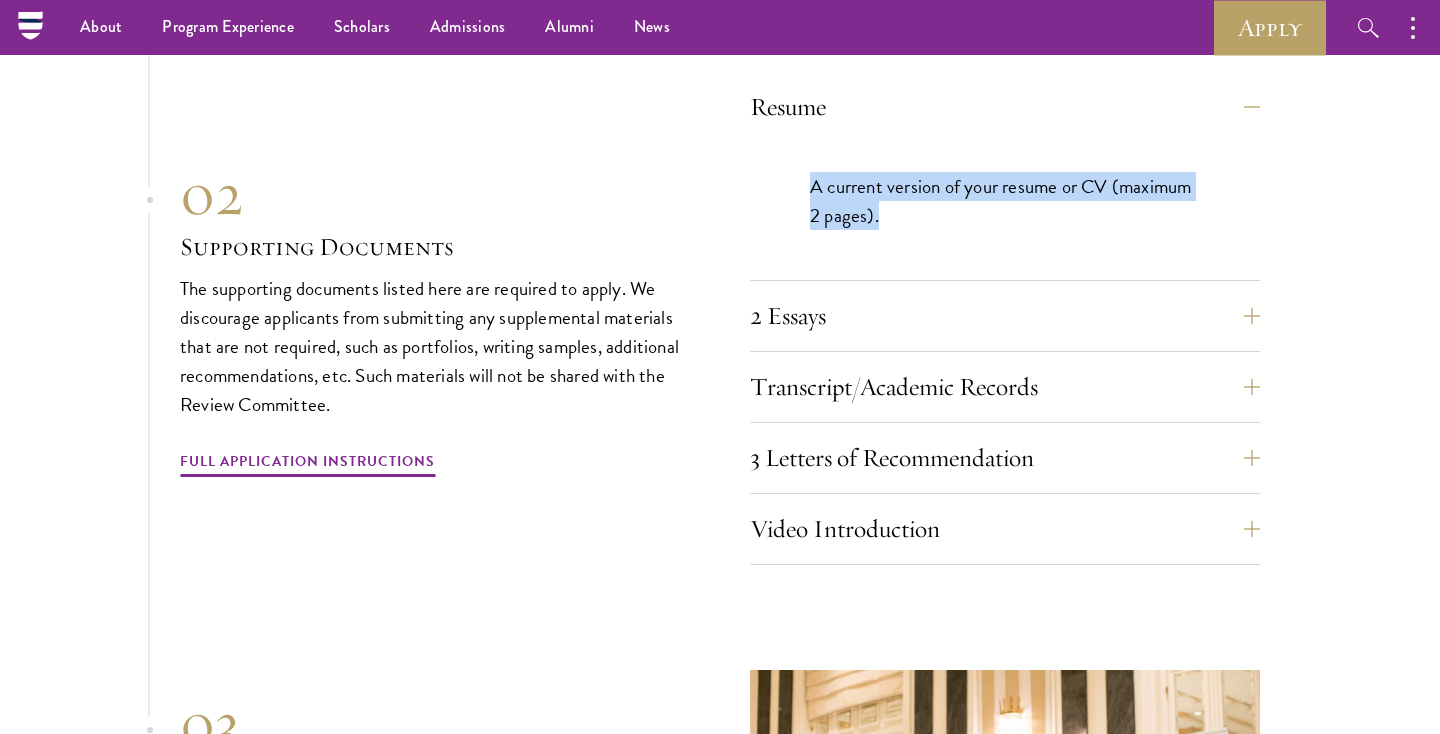 drag, startPoint x: 818, startPoint y: 179, endPoint x: 939, endPoint y: 225, distance: 129.44884 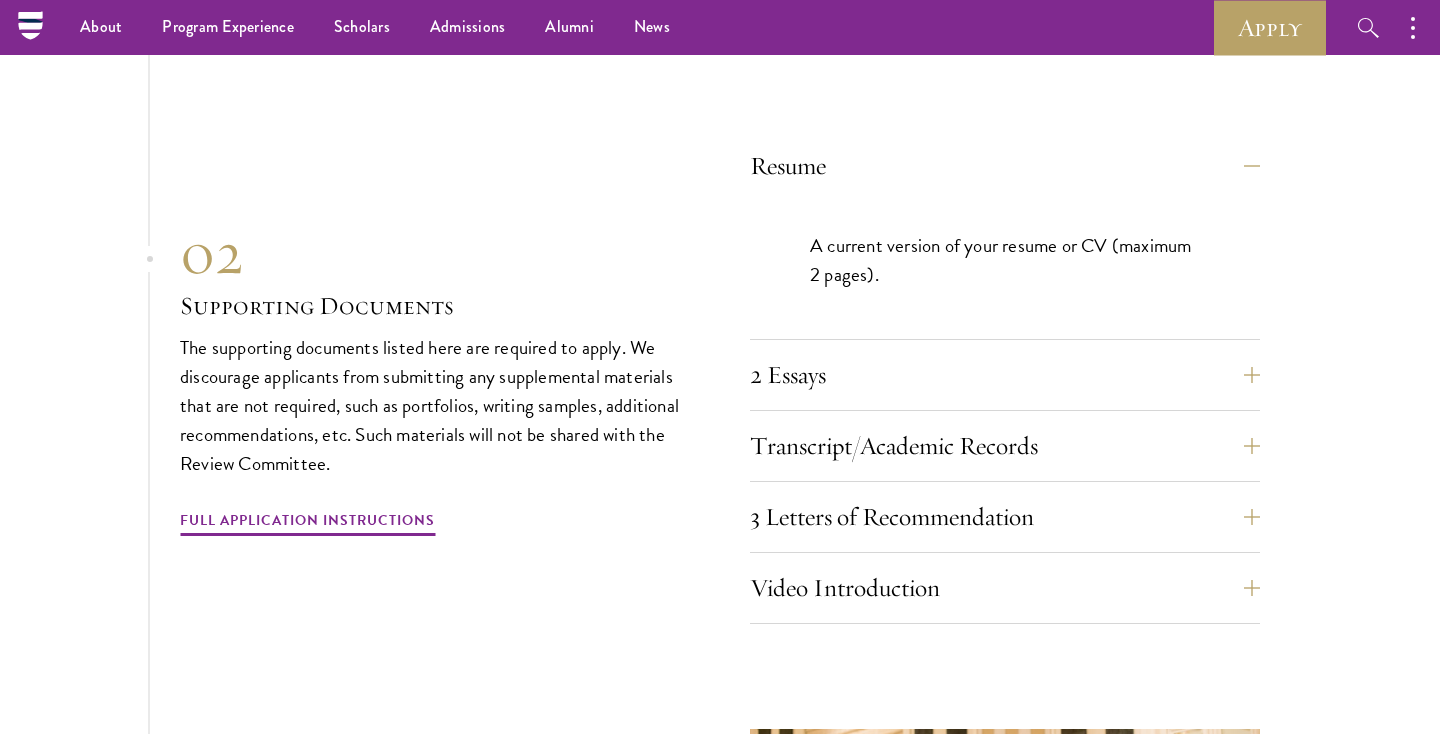 scroll, scrollTop: 6803, scrollLeft: 0, axis: vertical 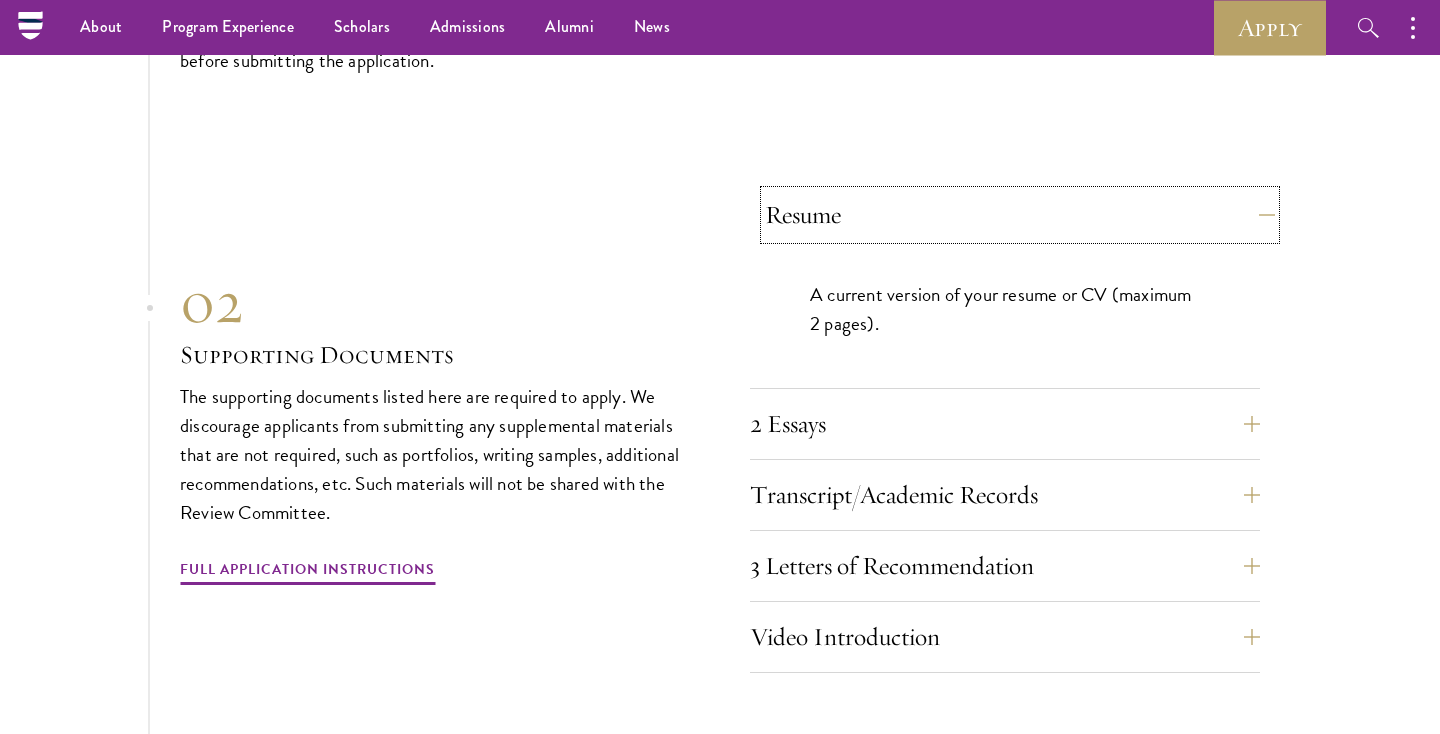 click on "Resume" at bounding box center (1020, 215) 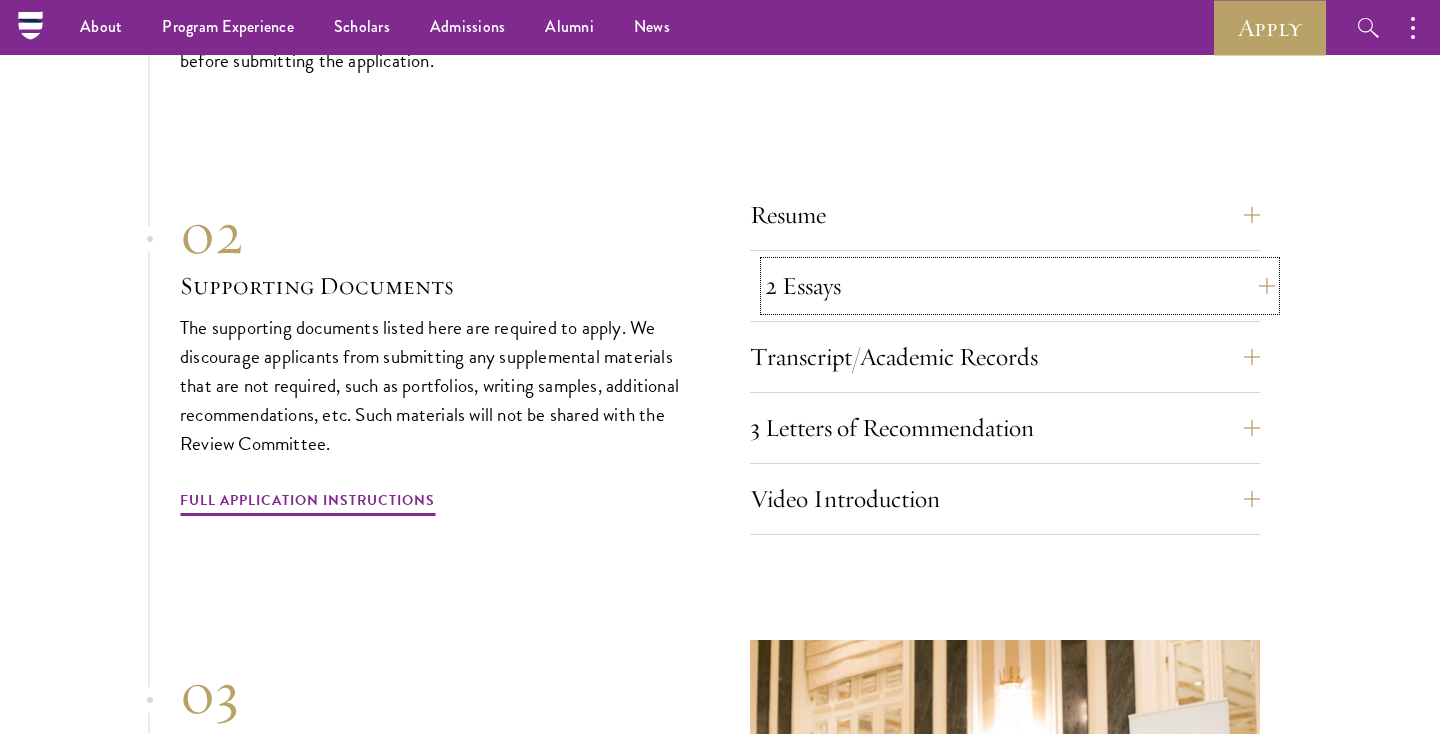 click on "2 Essays" at bounding box center [1020, 286] 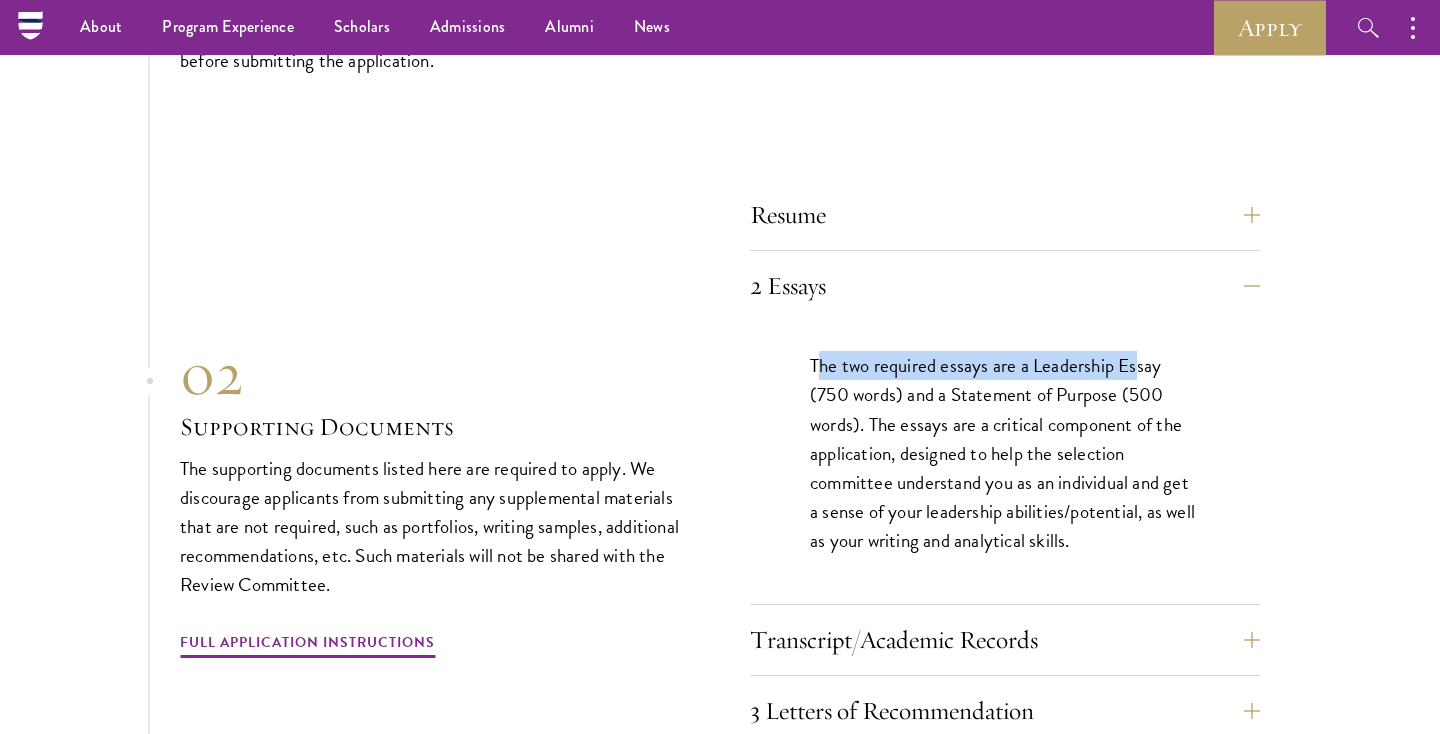 drag, startPoint x: 822, startPoint y: 353, endPoint x: 1137, endPoint y: 363, distance: 315.1587 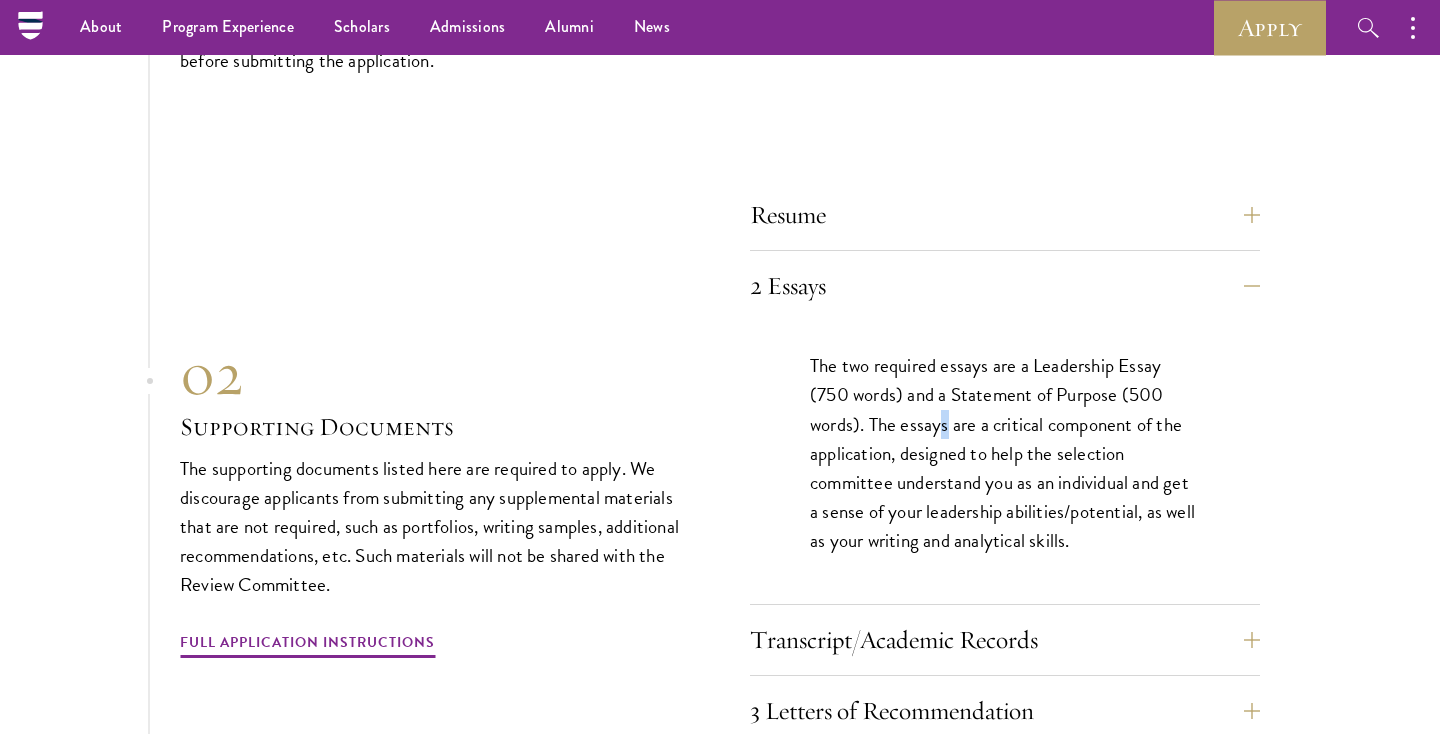 click on "The two required essays are a Leadership Essay (750 words) and a Statement of Purpose (500 words). The essays are a critical component of the application, designed to help the selection committee understand you as an individual and get a sense of your leadership abilities/potential, as well as your writing and analytical skills." at bounding box center [1005, 452] 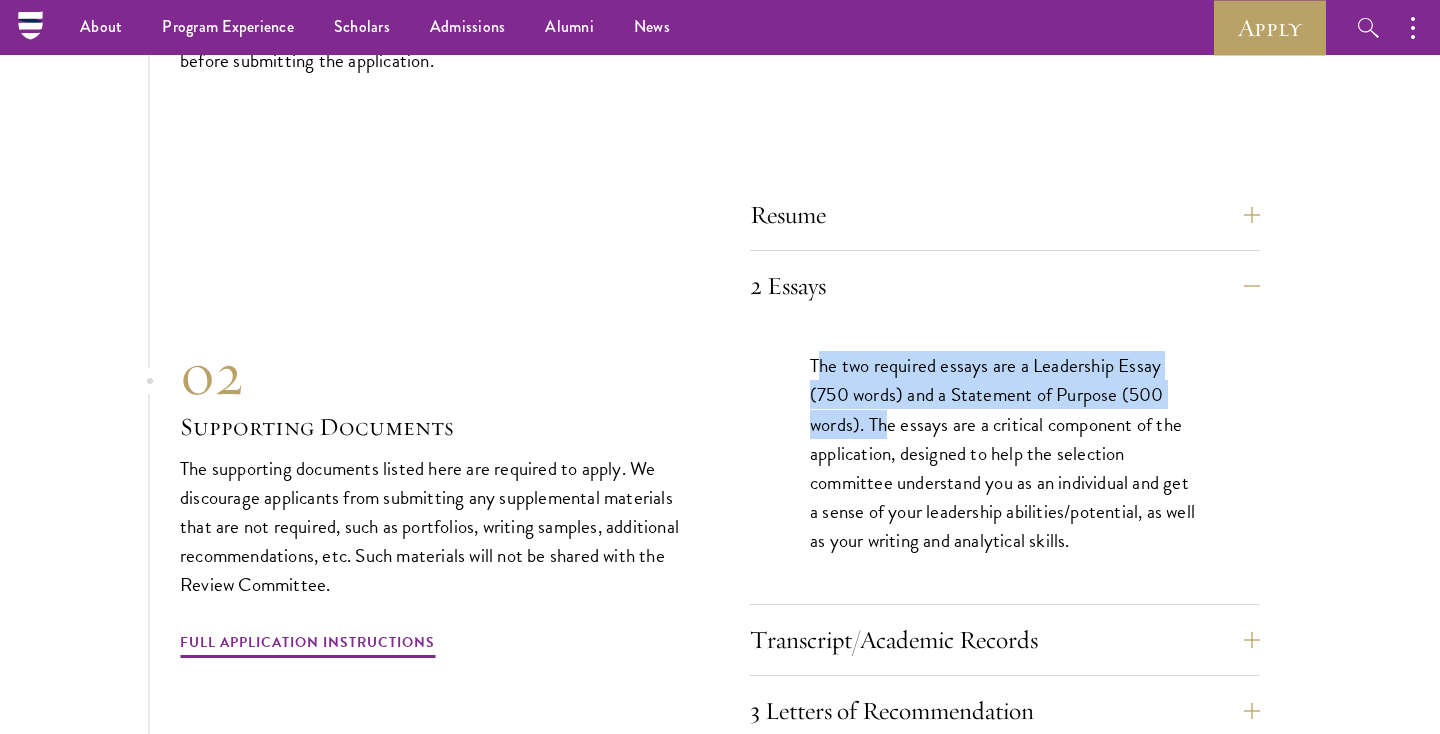 drag, startPoint x: 817, startPoint y: 363, endPoint x: 892, endPoint y: 405, distance: 85.95929 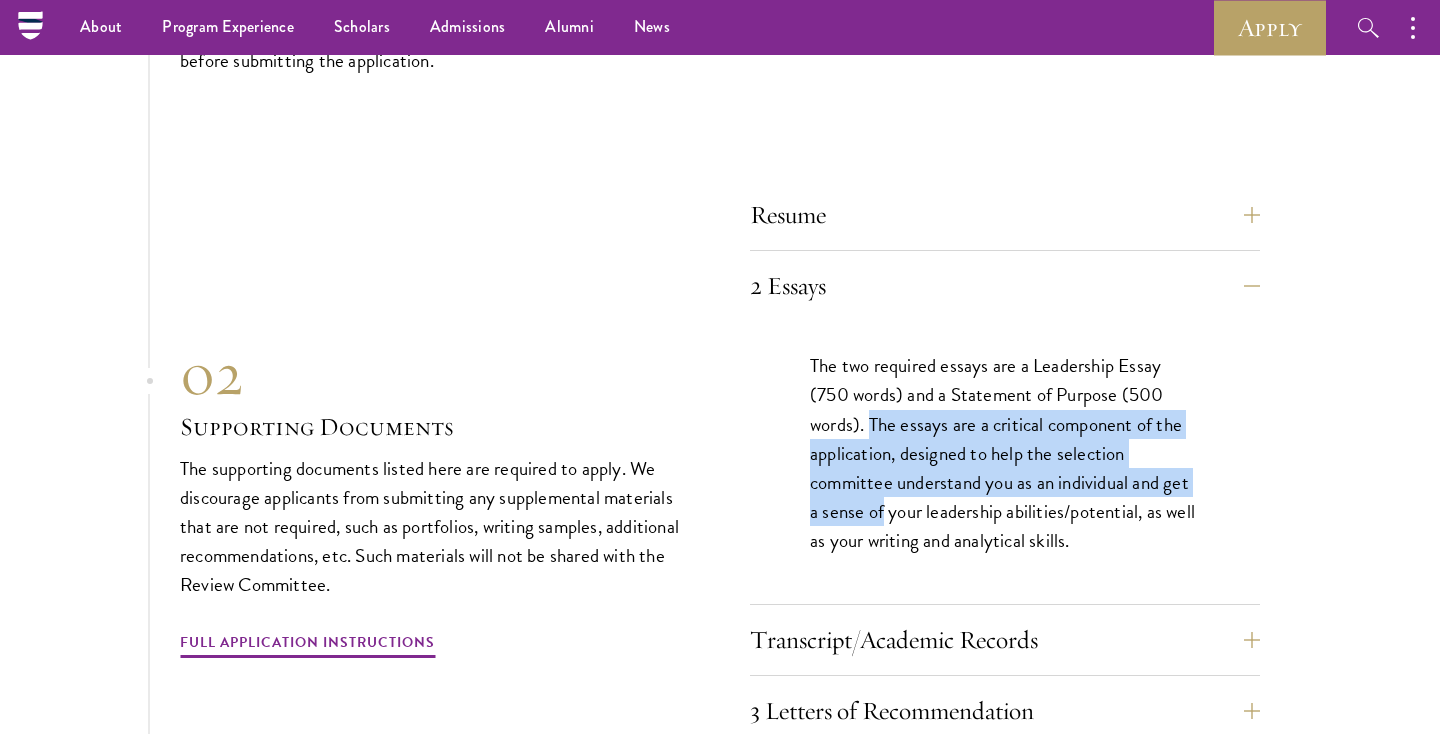 drag, startPoint x: 872, startPoint y: 411, endPoint x: 853, endPoint y: 505, distance: 95.90099 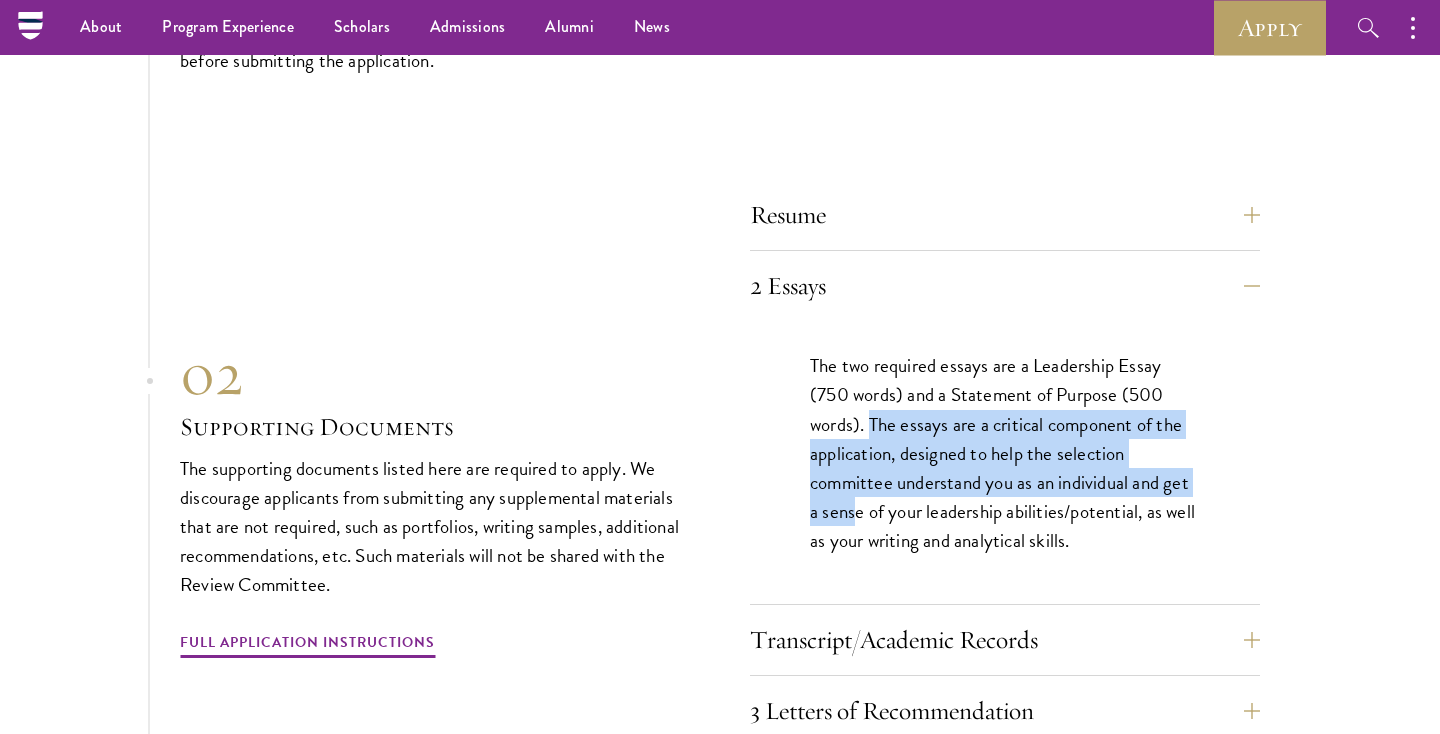 click on "The two required essays are a Leadership Essay (750 words) and a Statement of Purpose (500 words). The essays are a critical component of the application, designed to help the selection committee understand you as an individual and get a sense of your leadership abilities/potential, as well as your writing and analytical skills." at bounding box center [1005, 452] 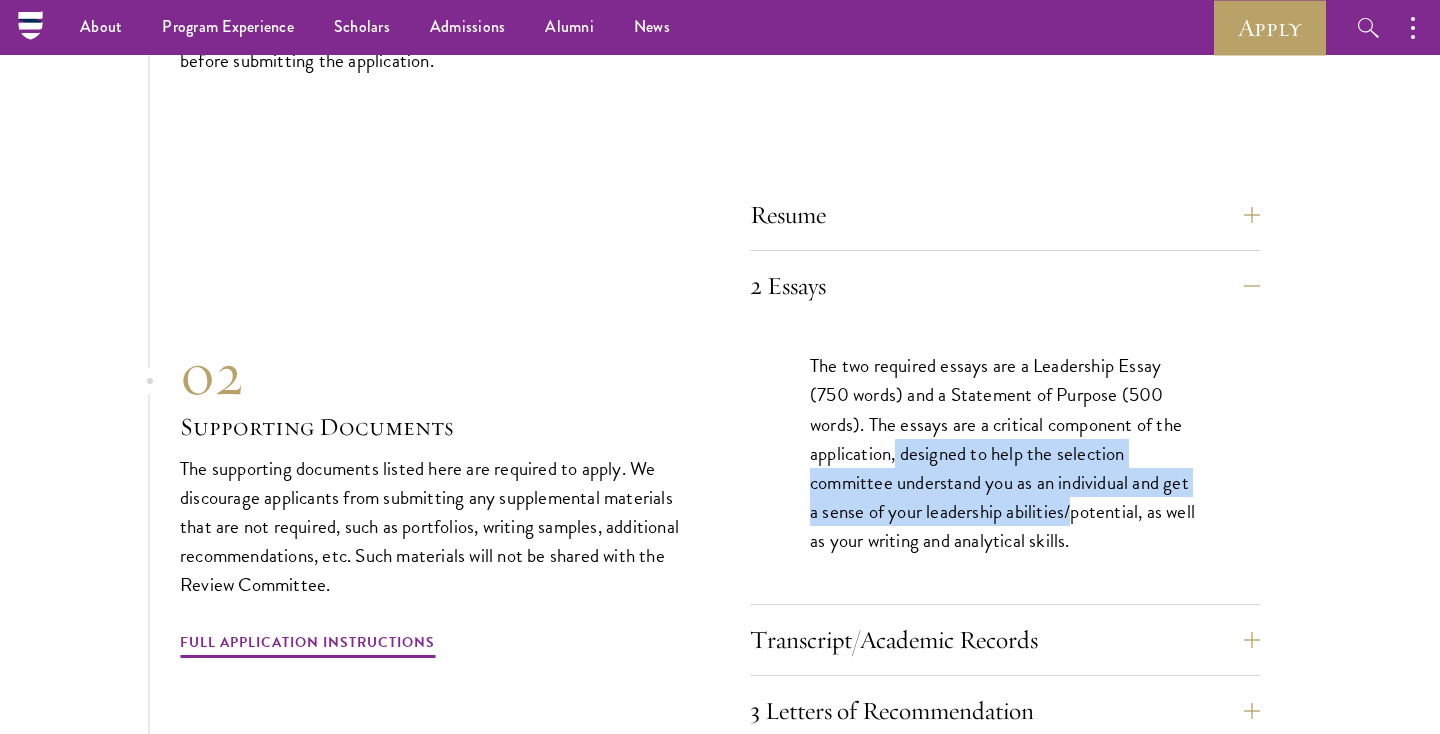 drag, startPoint x: 896, startPoint y: 430, endPoint x: 1020, endPoint y: 531, distance: 159.92812 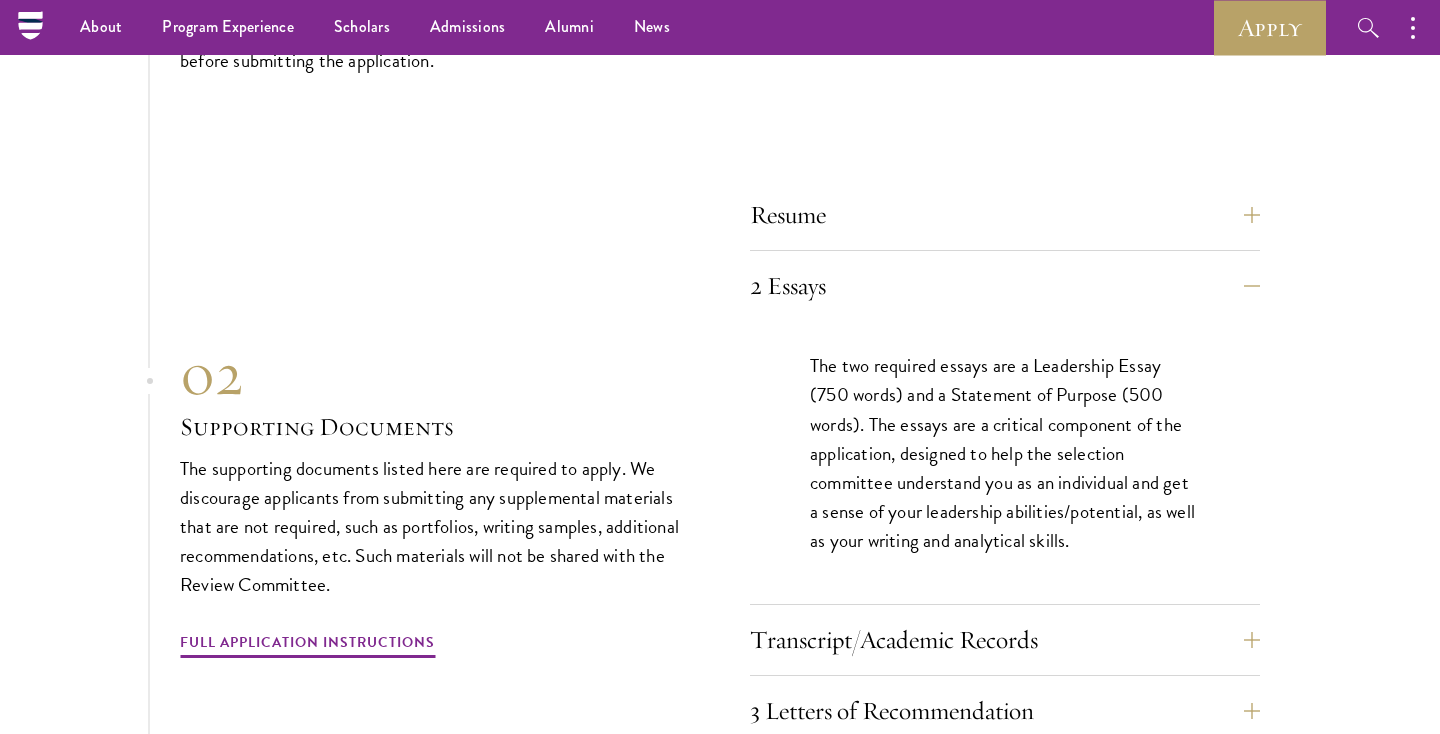 click on "The two required essays are a Leadership Essay (750 words) and a Statement of Purpose (500 words). The essays are a critical component of the application, designed to help the selection committee understand you as an individual and get a sense of your leadership abilities/potential, as well as your writing and analytical skills." at bounding box center (1005, 452) 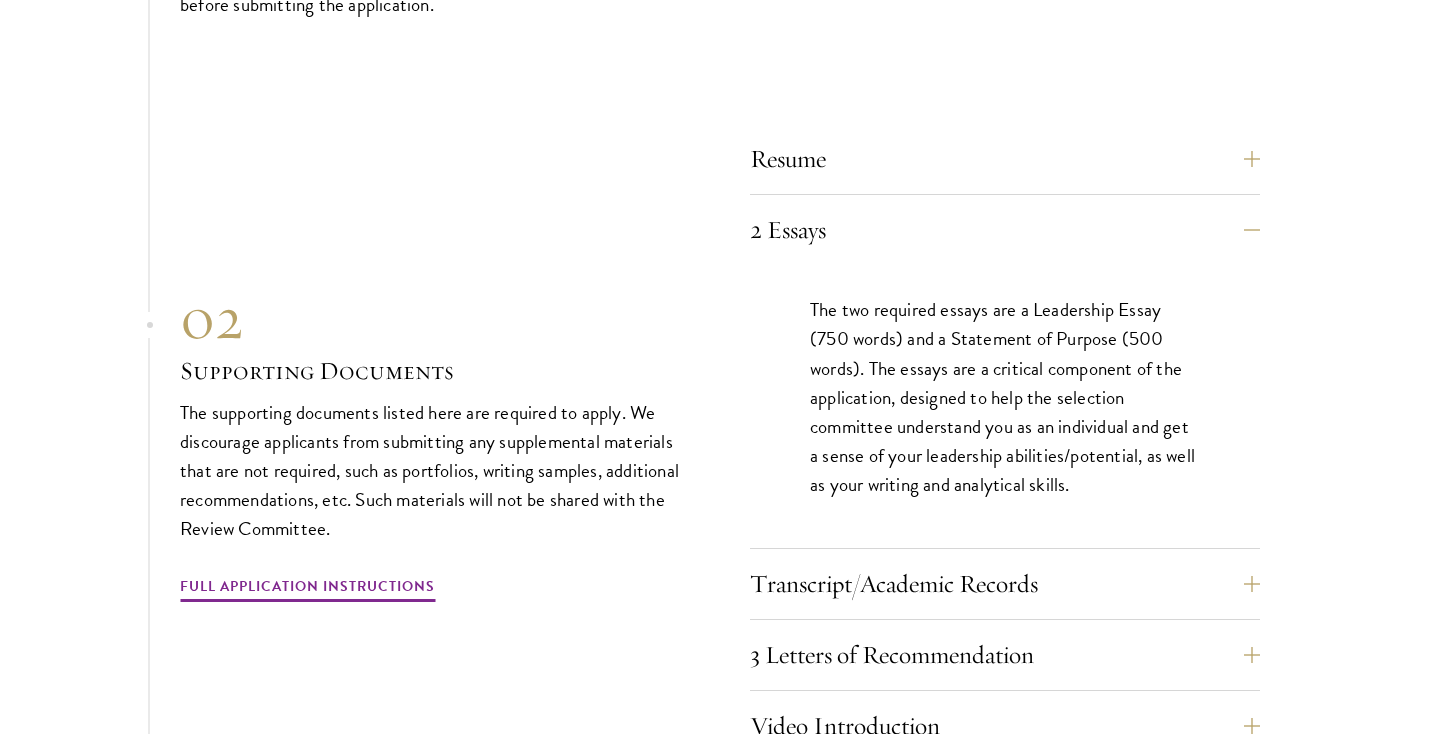 scroll, scrollTop: 6906, scrollLeft: 0, axis: vertical 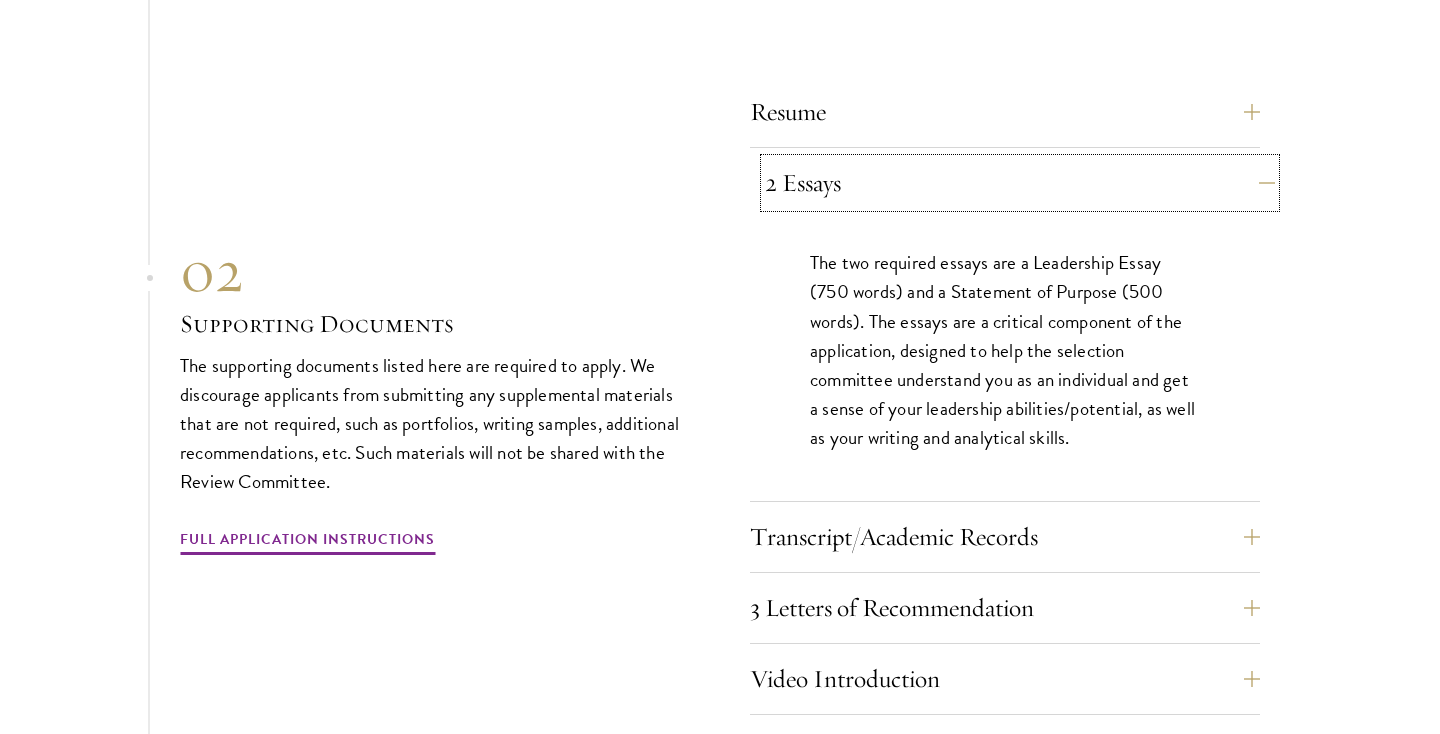 click on "2 Essays" at bounding box center [1020, 183] 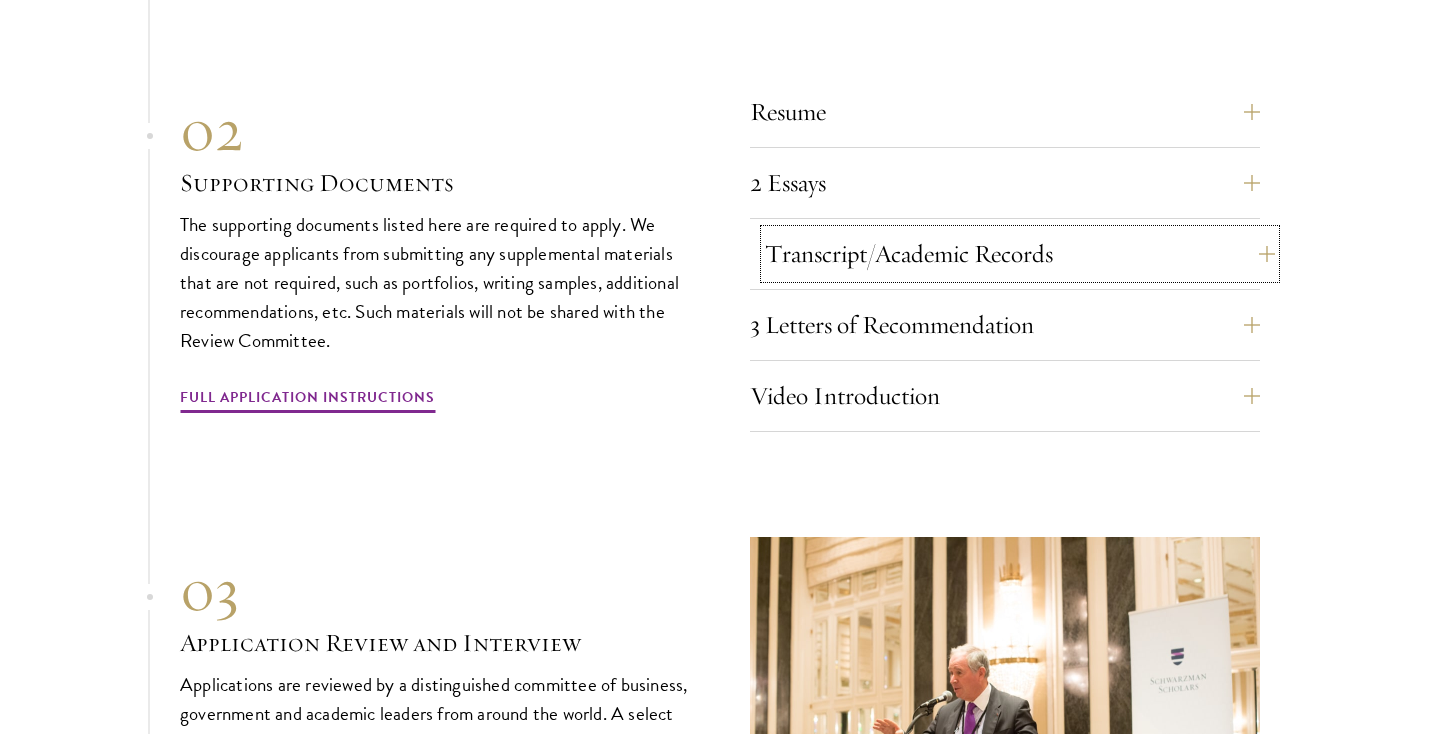 click on "Transcript/Academic Records" at bounding box center (1020, 254) 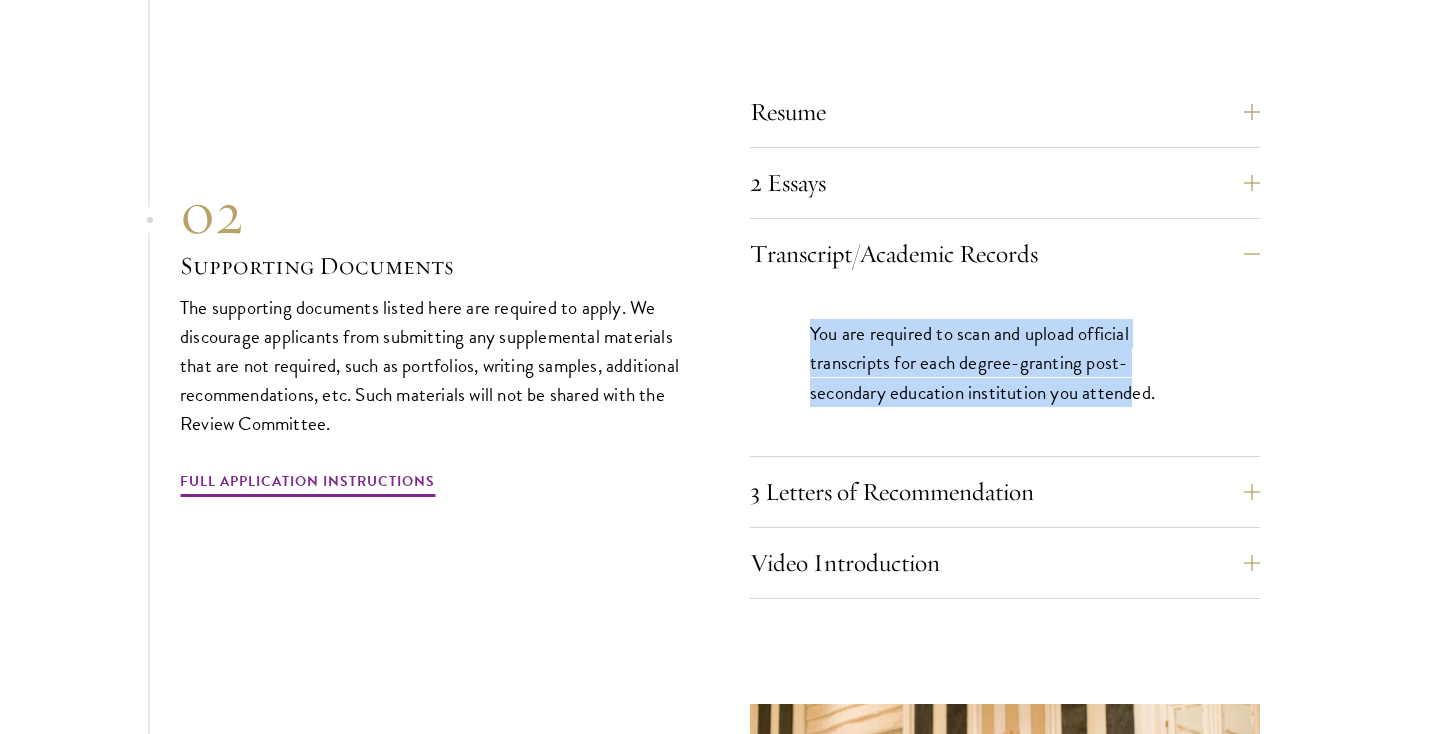 drag, startPoint x: 809, startPoint y: 328, endPoint x: 1137, endPoint y: 370, distance: 330.6781 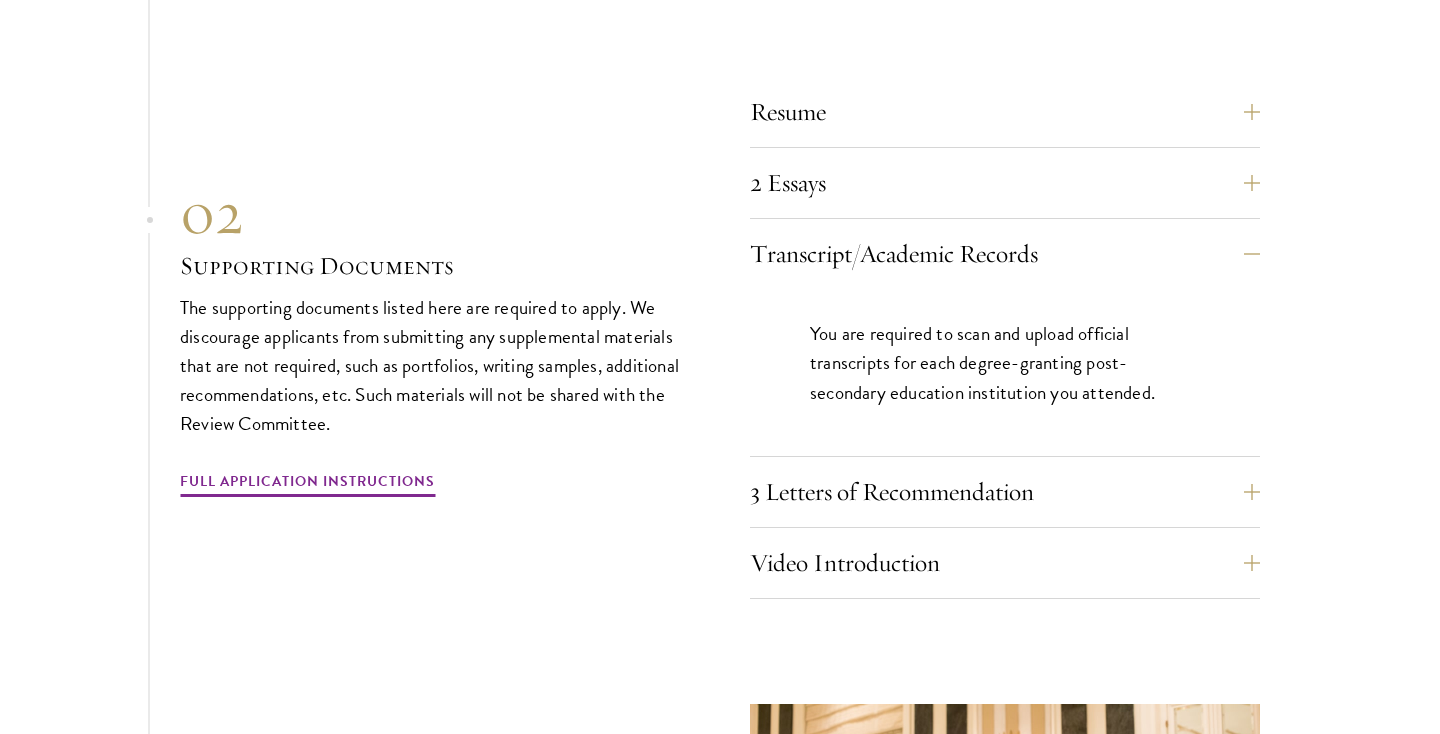 click on "You are required to scan and upload official transcripts for each degree-granting post-secondary education institution you attended." at bounding box center (1005, 362) 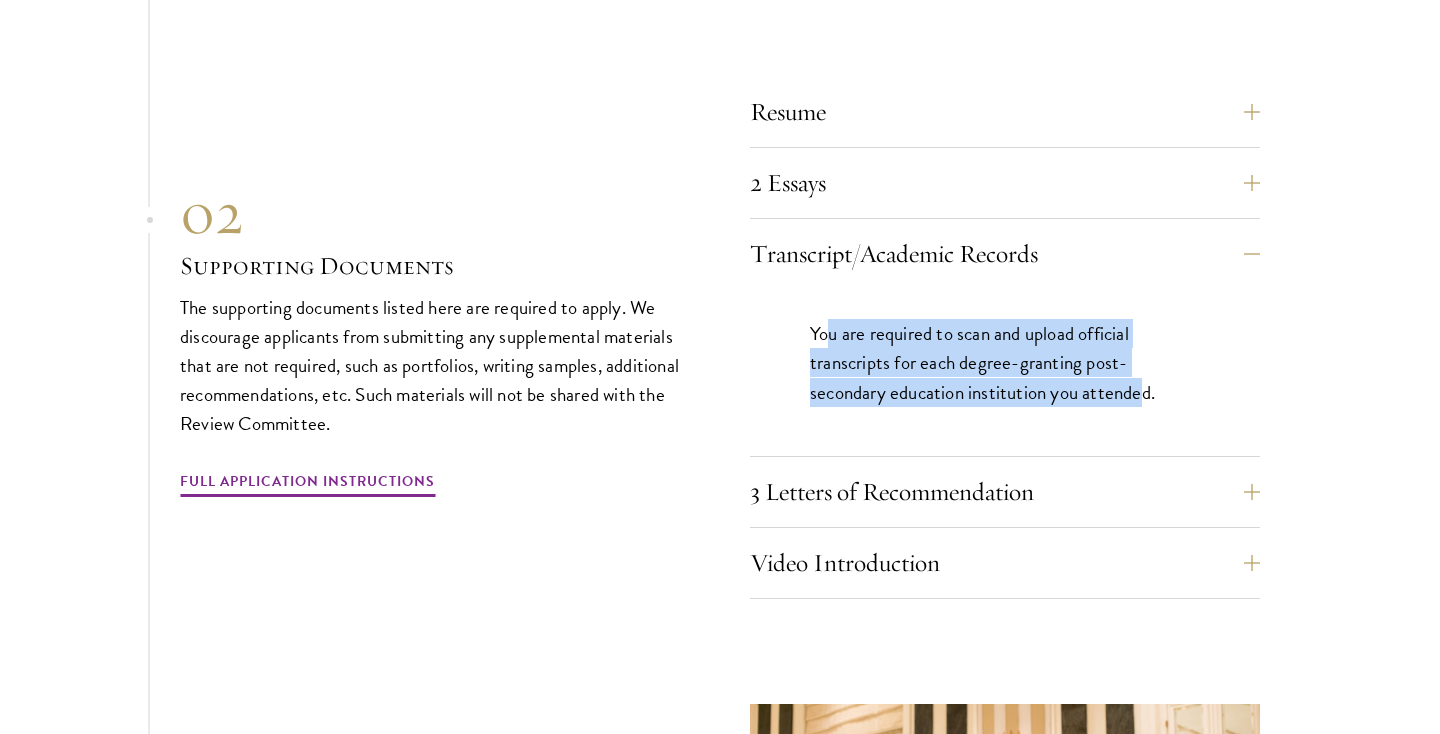 drag, startPoint x: 1144, startPoint y: 369, endPoint x: 825, endPoint y: 319, distance: 322.8947 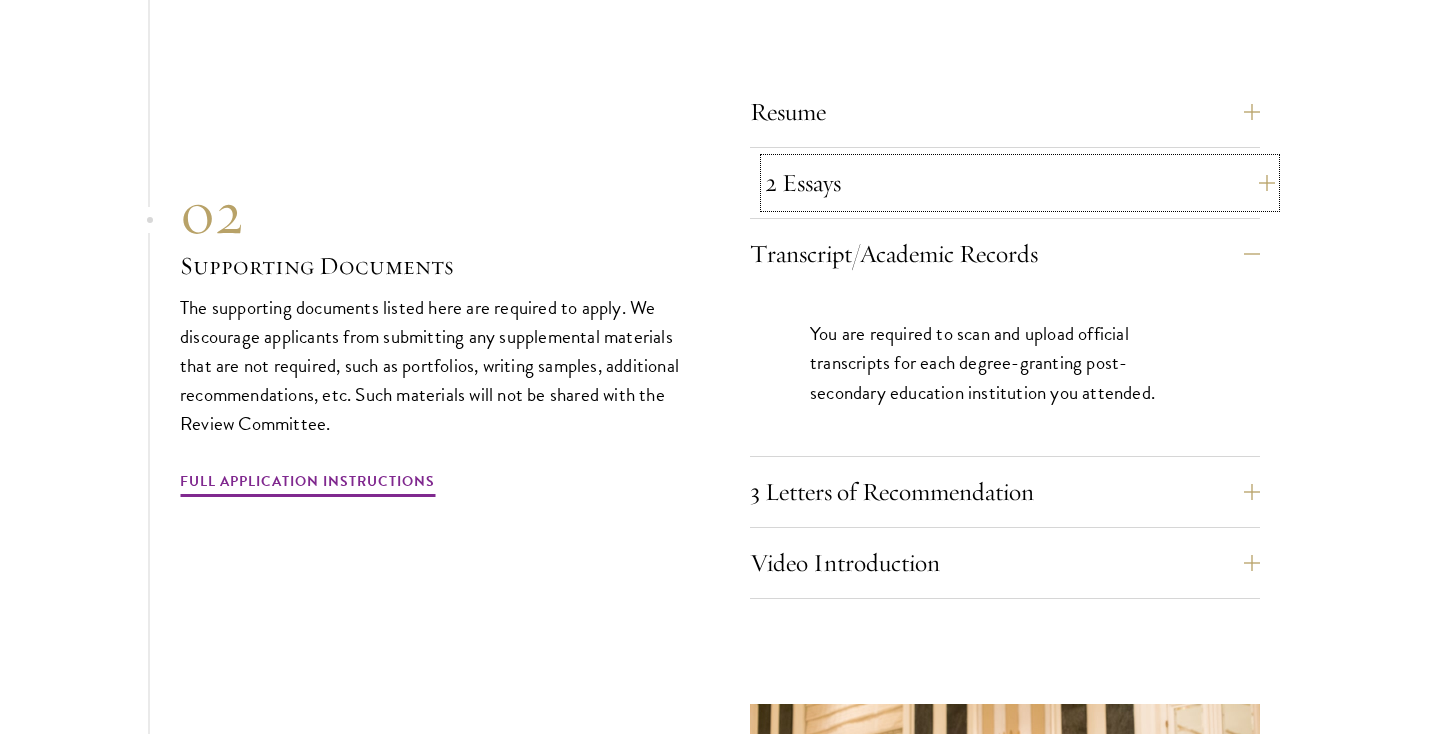 click on "2 Essays" at bounding box center [1020, 183] 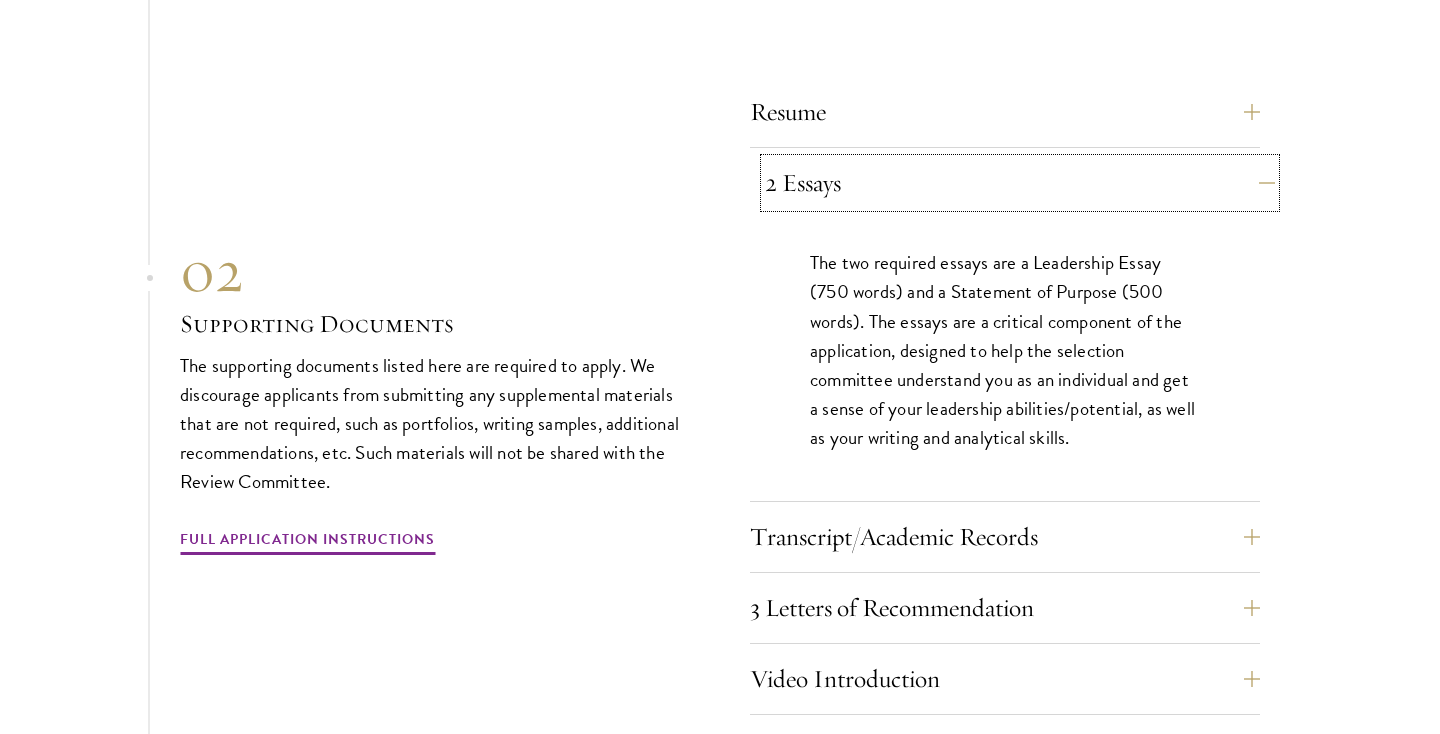 click on "2 Essays" at bounding box center (1020, 183) 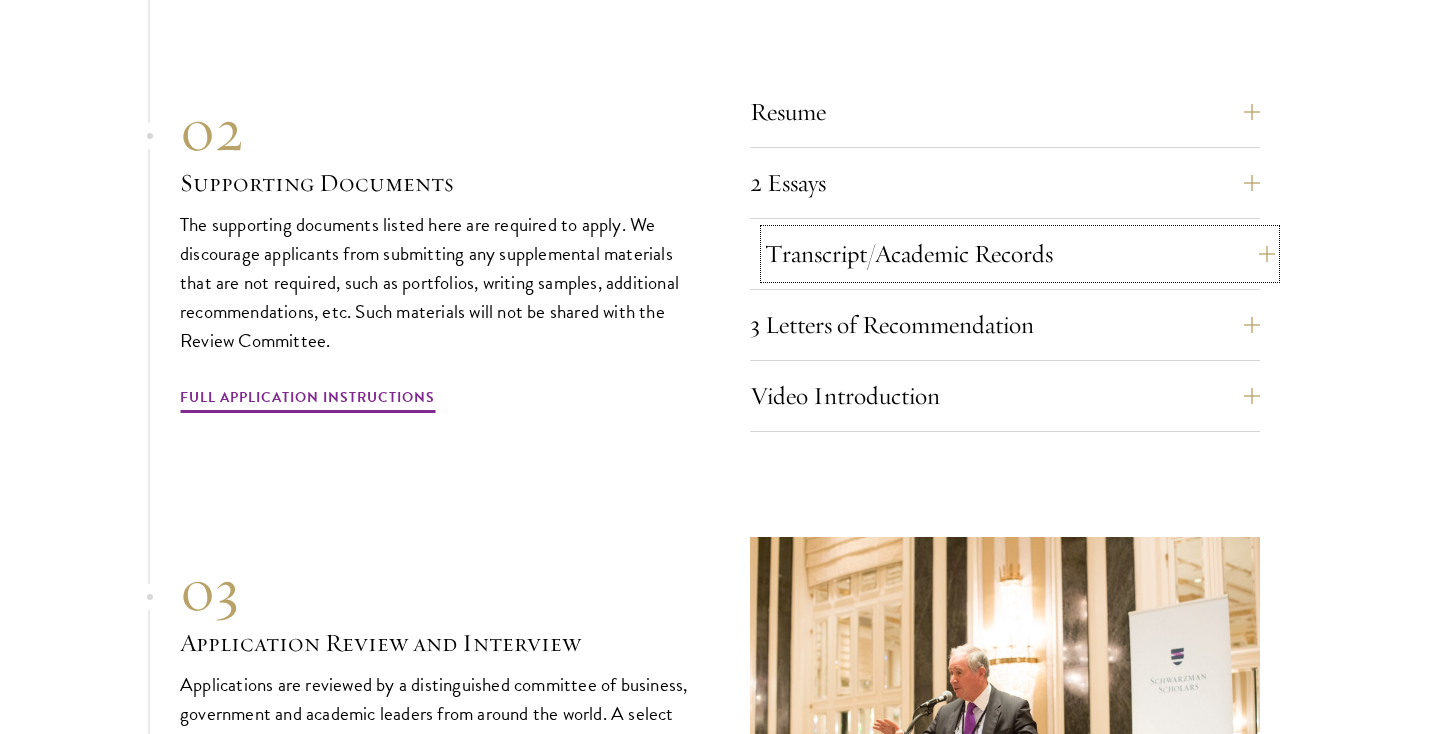 click on "Transcript/Academic Records" at bounding box center (1020, 254) 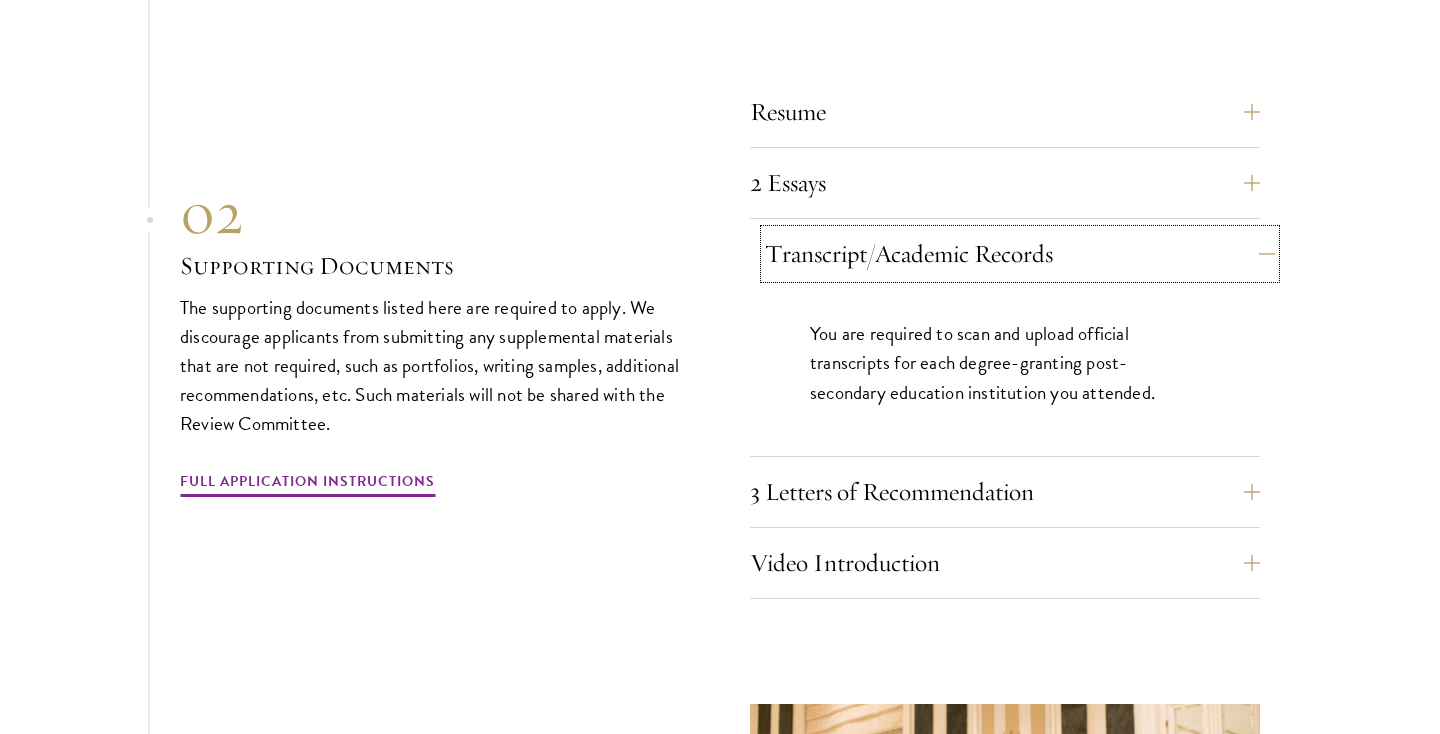 click on "Transcript/Academic Records" at bounding box center (1020, 254) 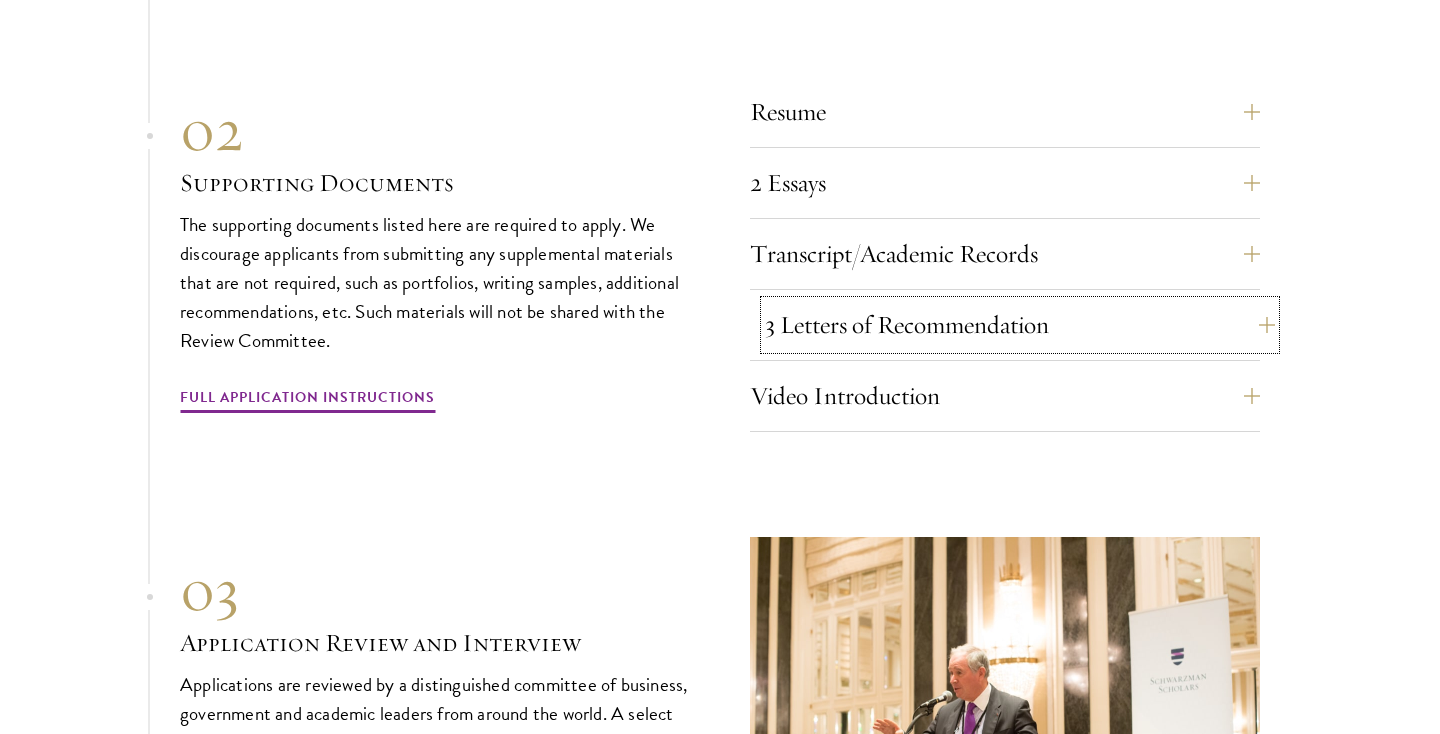 click on "3 Letters of Recommendation" at bounding box center [1020, 325] 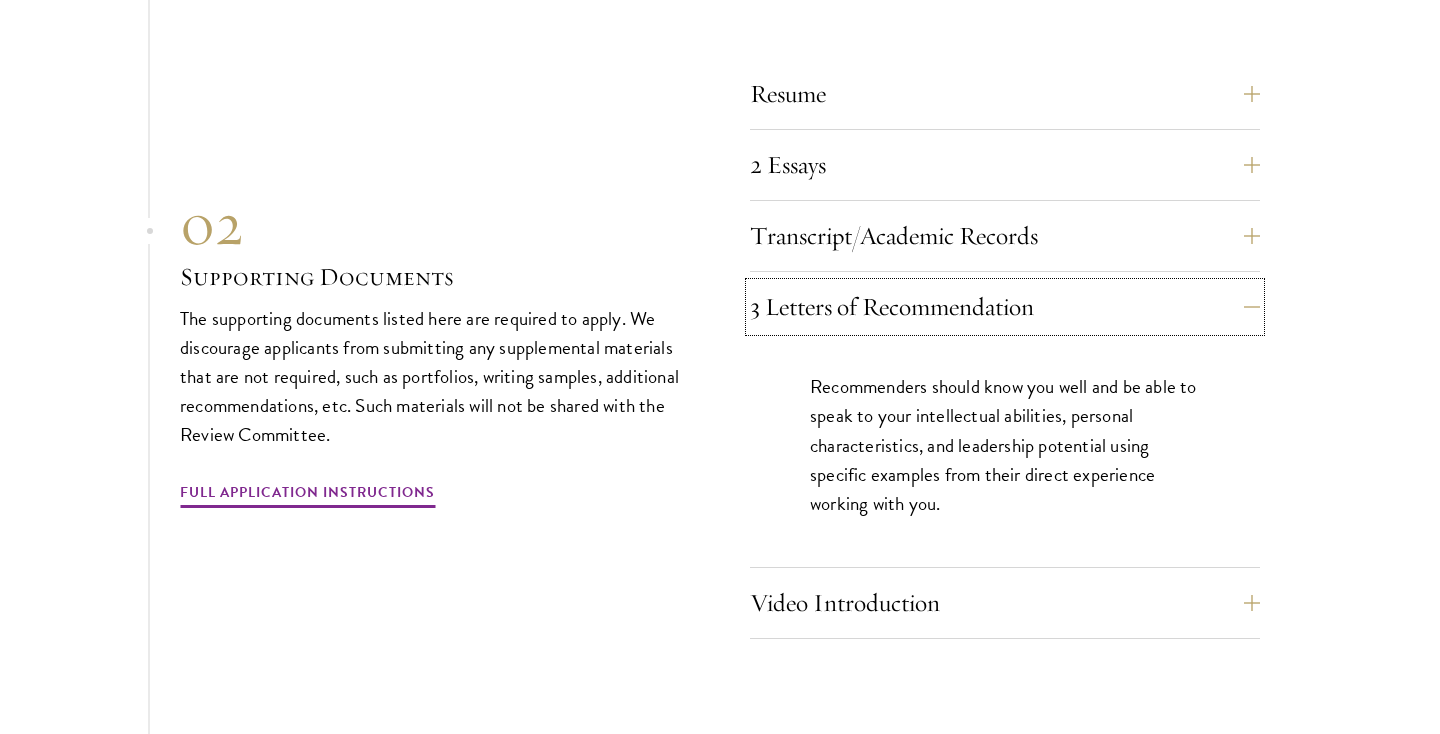 scroll, scrollTop: 6925, scrollLeft: 0, axis: vertical 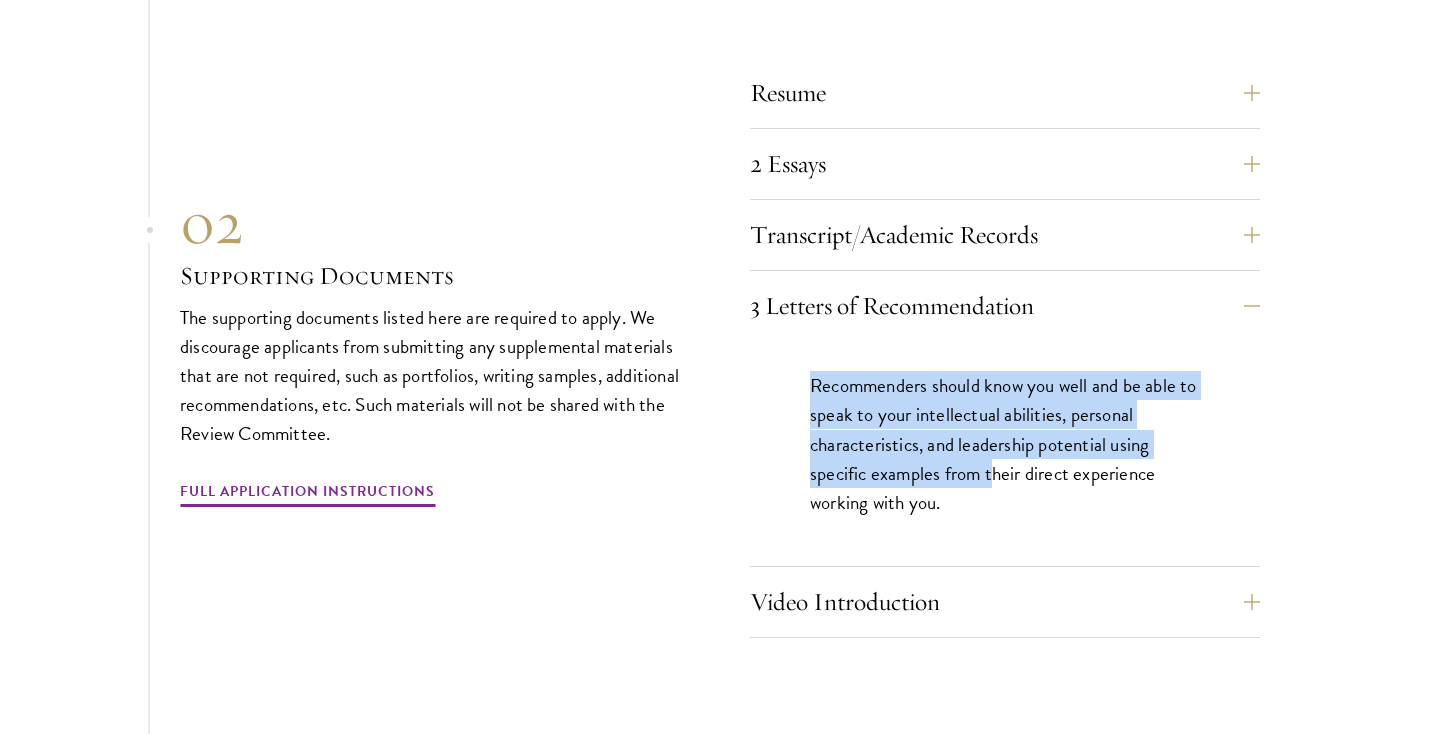 drag, startPoint x: 803, startPoint y: 383, endPoint x: 999, endPoint y: 474, distance: 216.09488 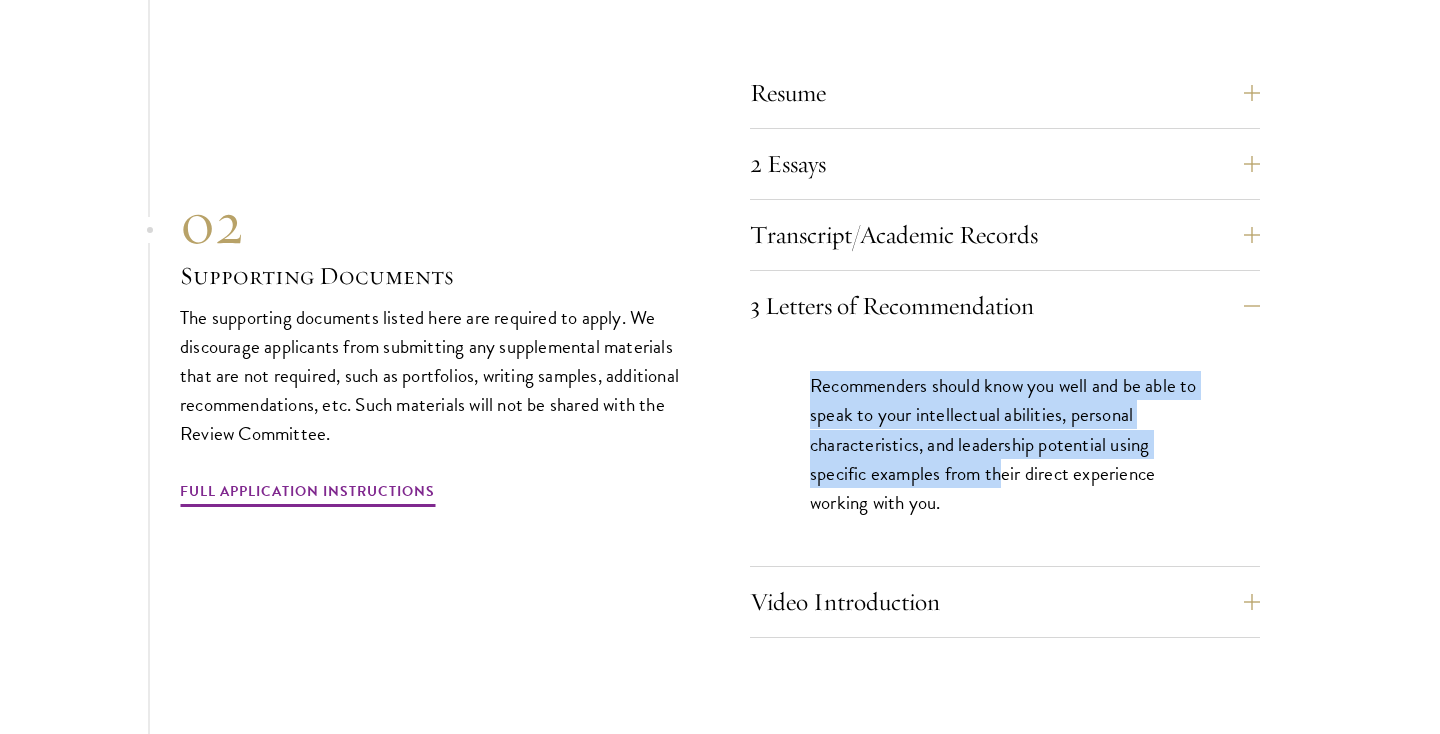 click on "Recommenders should know you well and be able to speak to your intellectual abilities, personal characteristics, and leadership potential using specific examples from their direct experience working with you." at bounding box center (1005, 443) 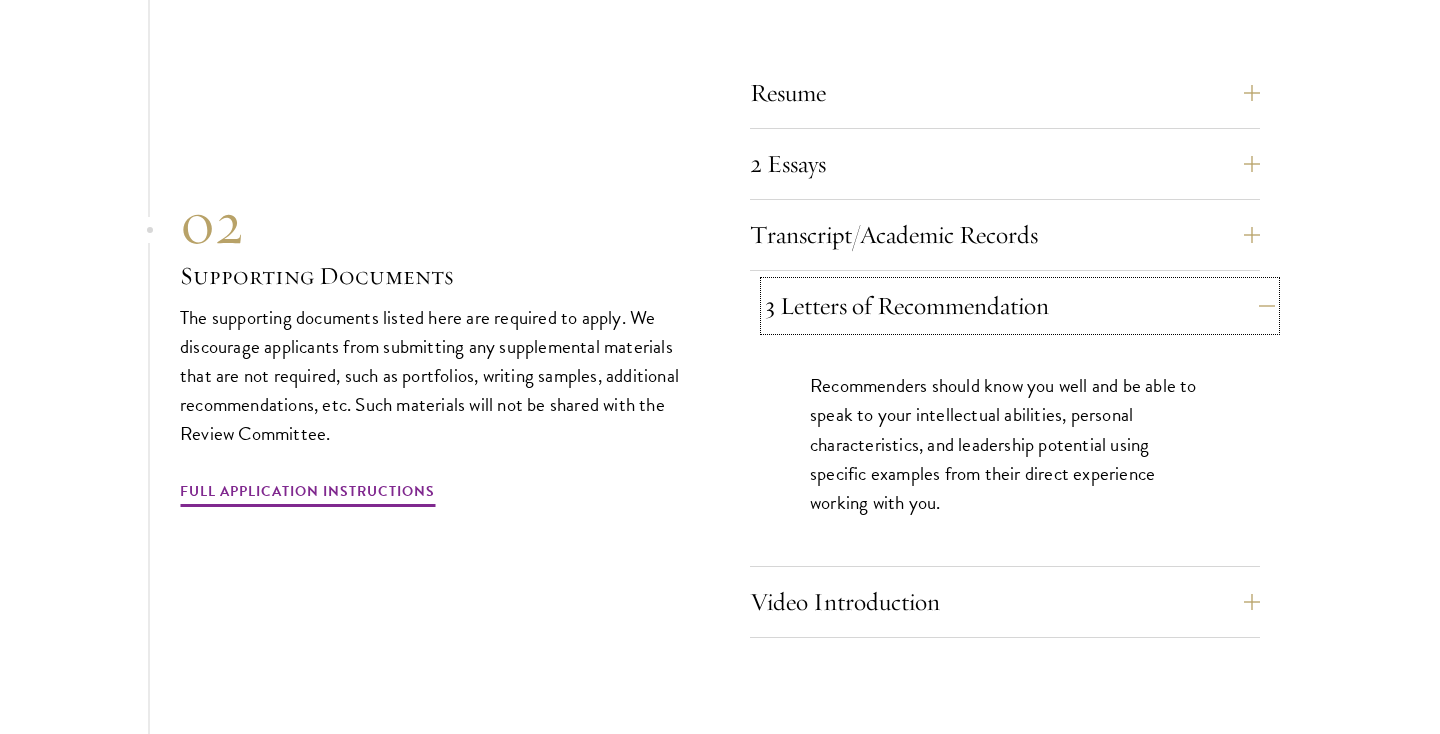 click on "3 Letters of Recommendation" at bounding box center (1020, 306) 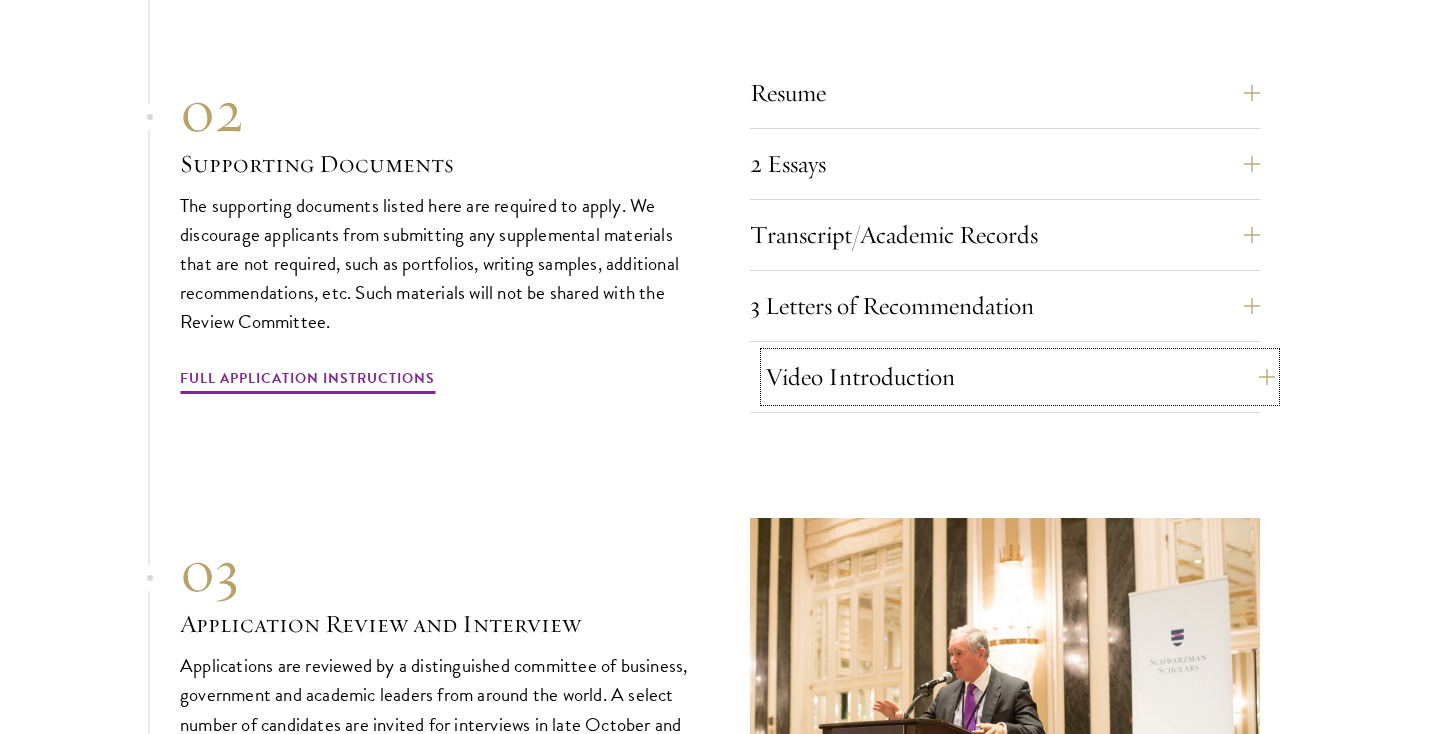 click on "Video Introduction" at bounding box center [1020, 377] 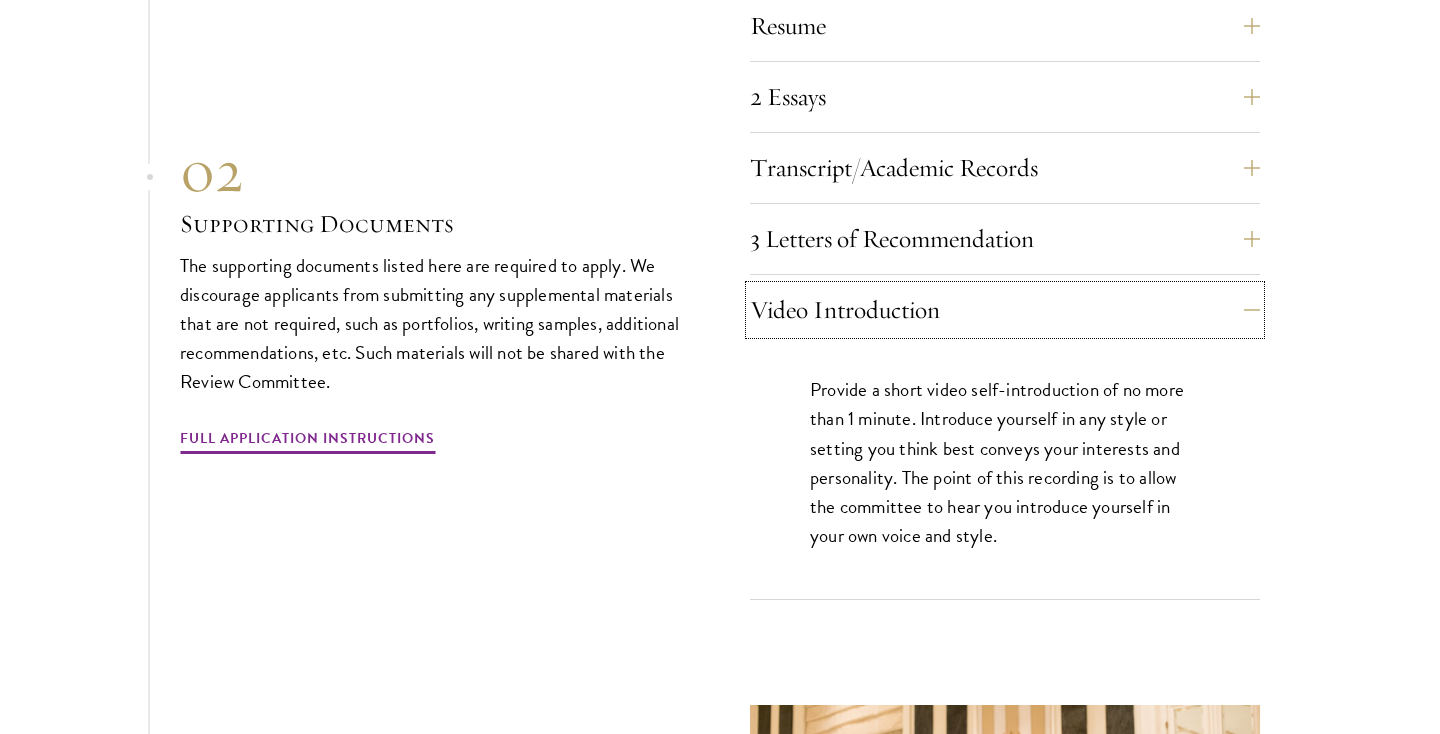 scroll, scrollTop: 6996, scrollLeft: 0, axis: vertical 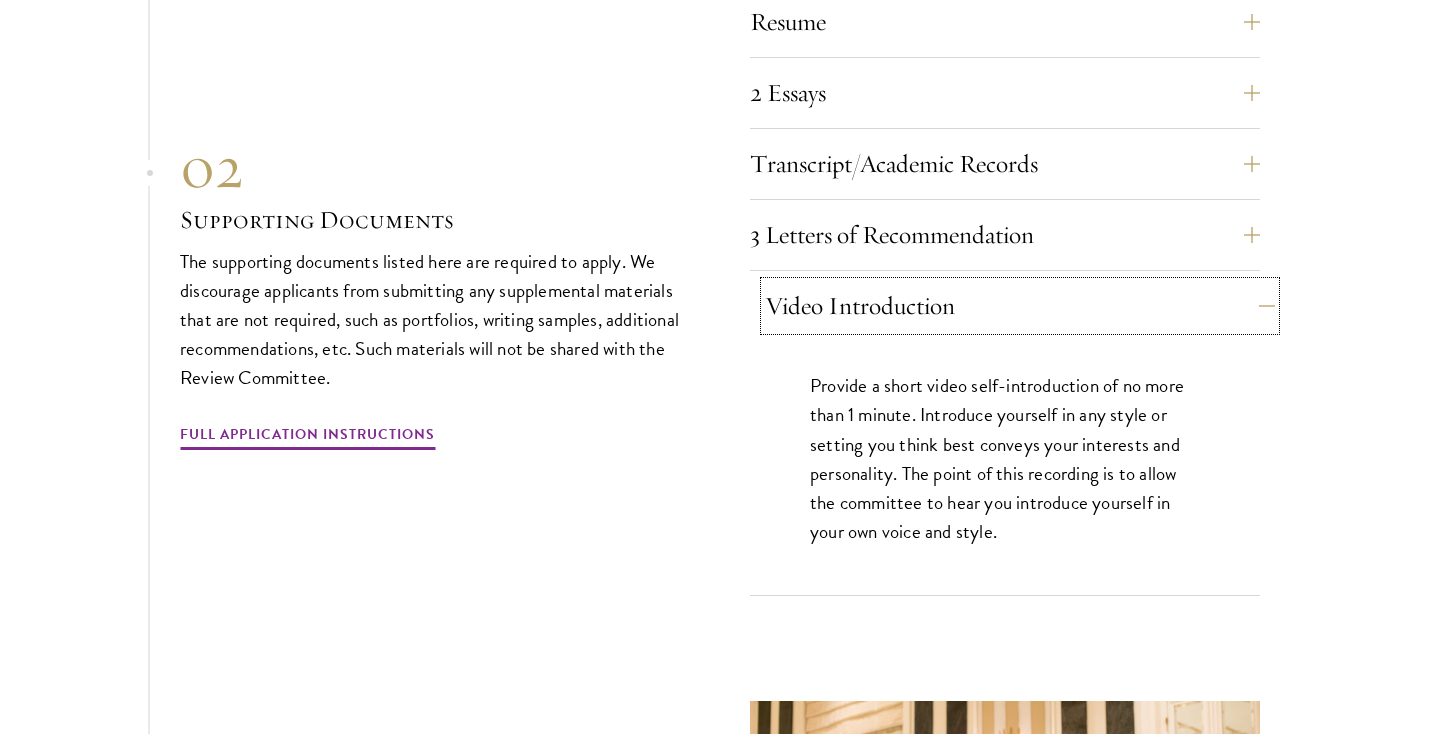 click on "Video Introduction" at bounding box center (1020, 306) 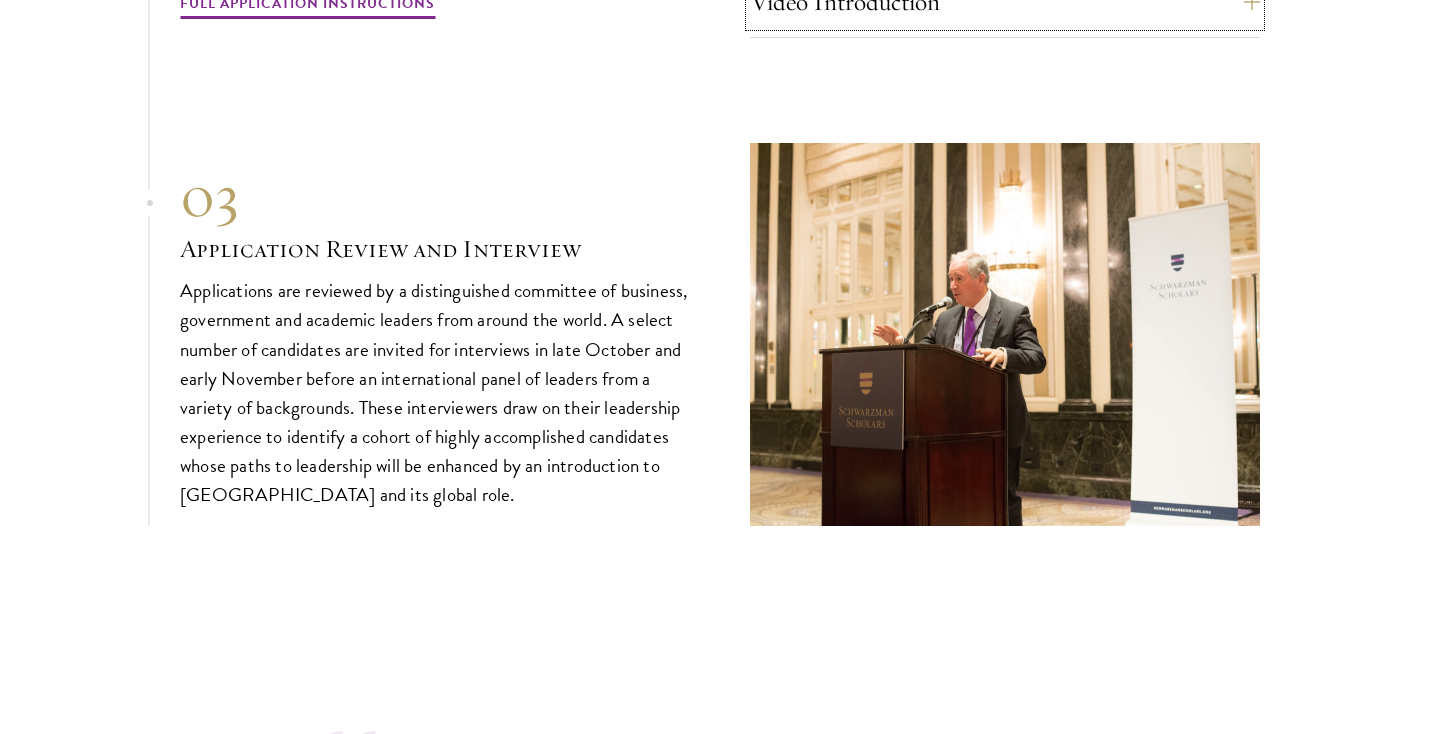 scroll, scrollTop: 7347, scrollLeft: 0, axis: vertical 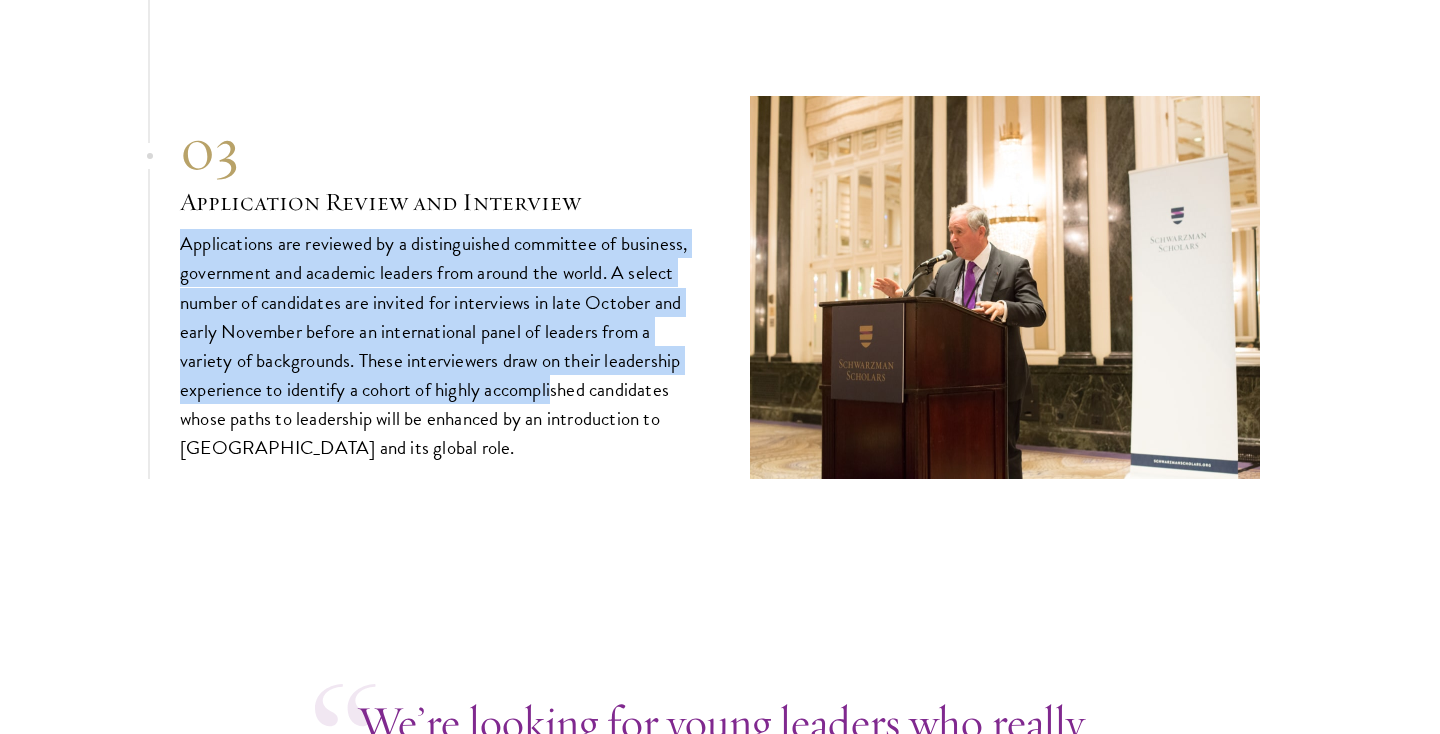 drag, startPoint x: 226, startPoint y: 209, endPoint x: 552, endPoint y: 385, distance: 370.47537 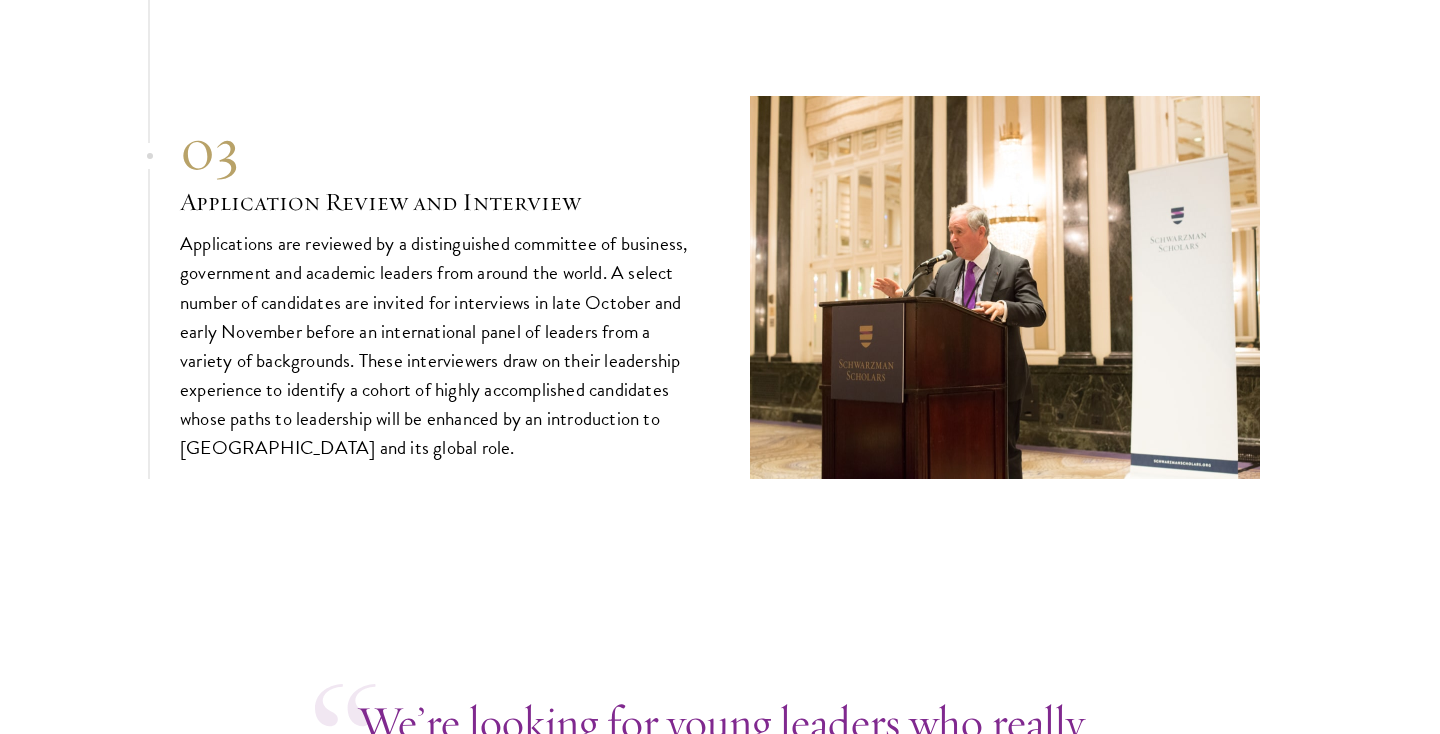click on "Applications are reviewed by a distinguished committee of business, government and academic leaders from around the world. A select number of candidates are invited for interviews in late October and early November before an international panel of leaders from a variety of backgrounds. These interviewers draw on their leadership experience to identify a cohort of highly accomplished candidates whose paths to leadership will be enhanced by an introduction to China and its global role." at bounding box center [435, 345] 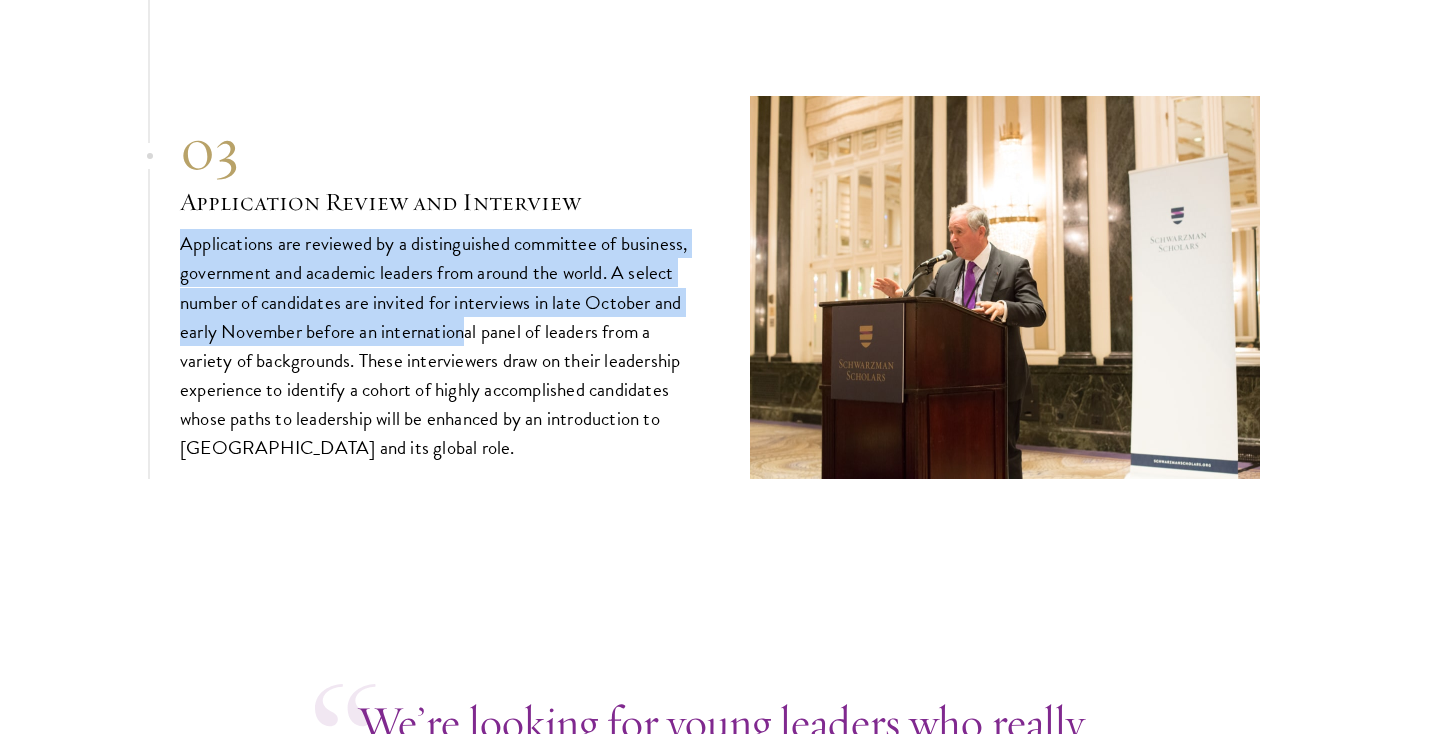 drag, startPoint x: 185, startPoint y: 234, endPoint x: 464, endPoint y: 307, distance: 288.3921 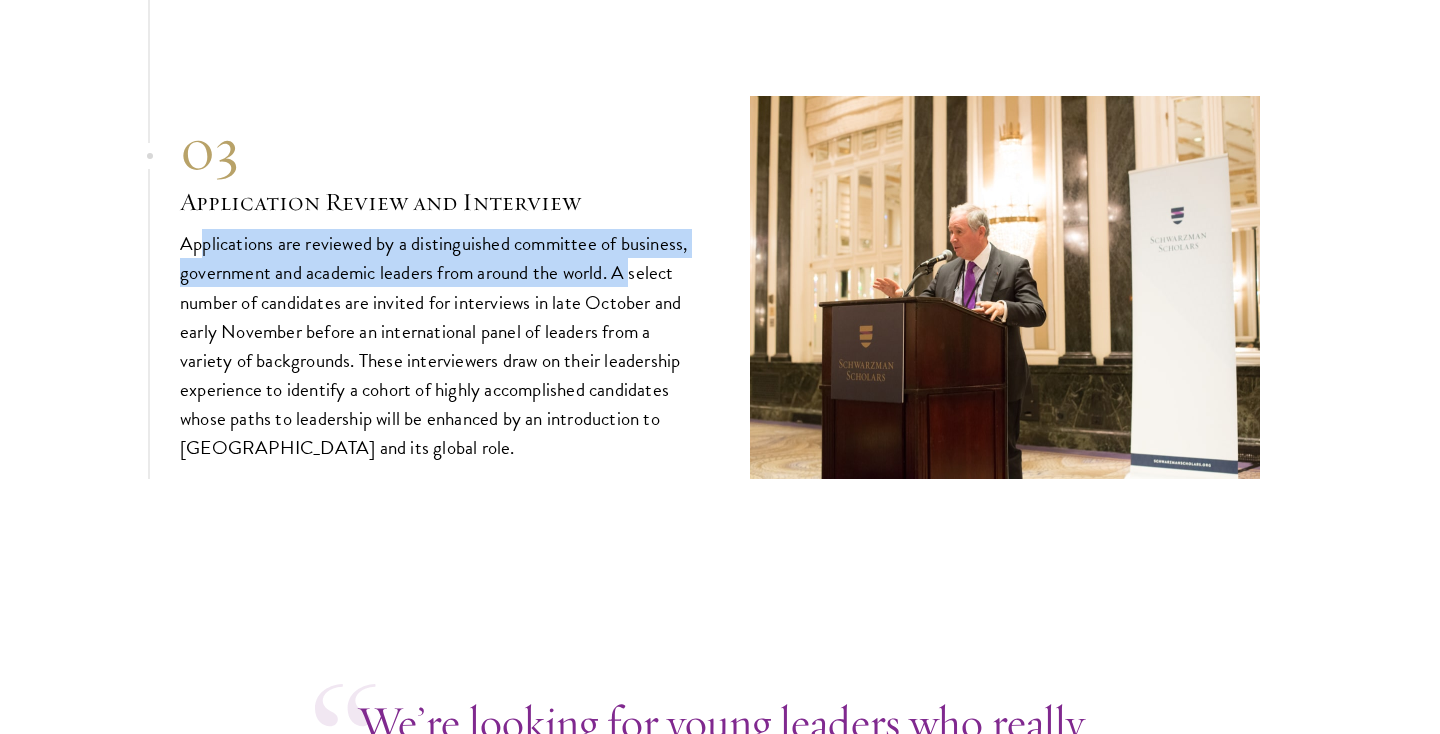 drag, startPoint x: 202, startPoint y: 230, endPoint x: 635, endPoint y: 273, distance: 435.12985 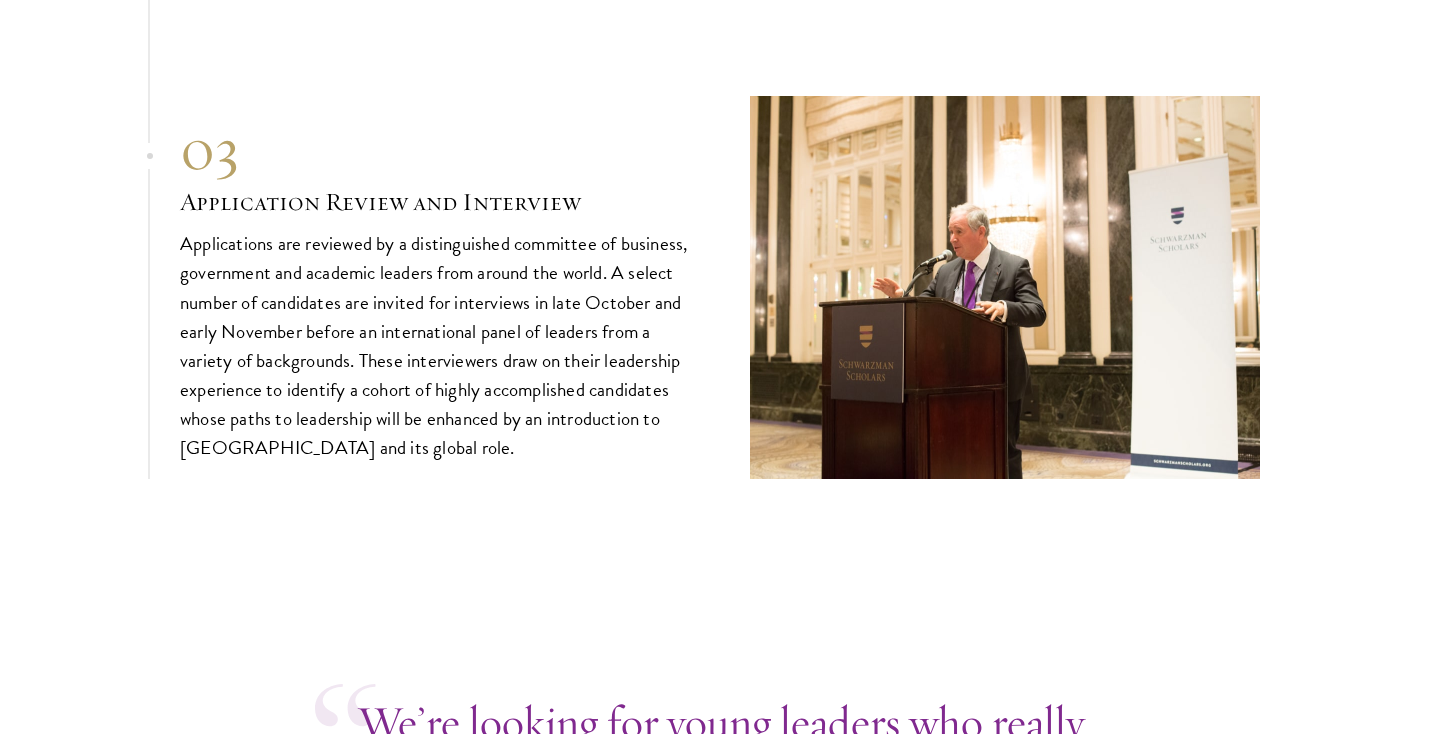 click on "Applications are reviewed by a distinguished committee of business, government and academic leaders from around the world. A select number of candidates are invited for interviews in late October and early November before an international panel of leaders from a variety of backgrounds. These interviewers draw on their leadership experience to identify a cohort of highly accomplished candidates whose paths to leadership will be enhanced by an introduction to China and its global role." at bounding box center [435, 345] 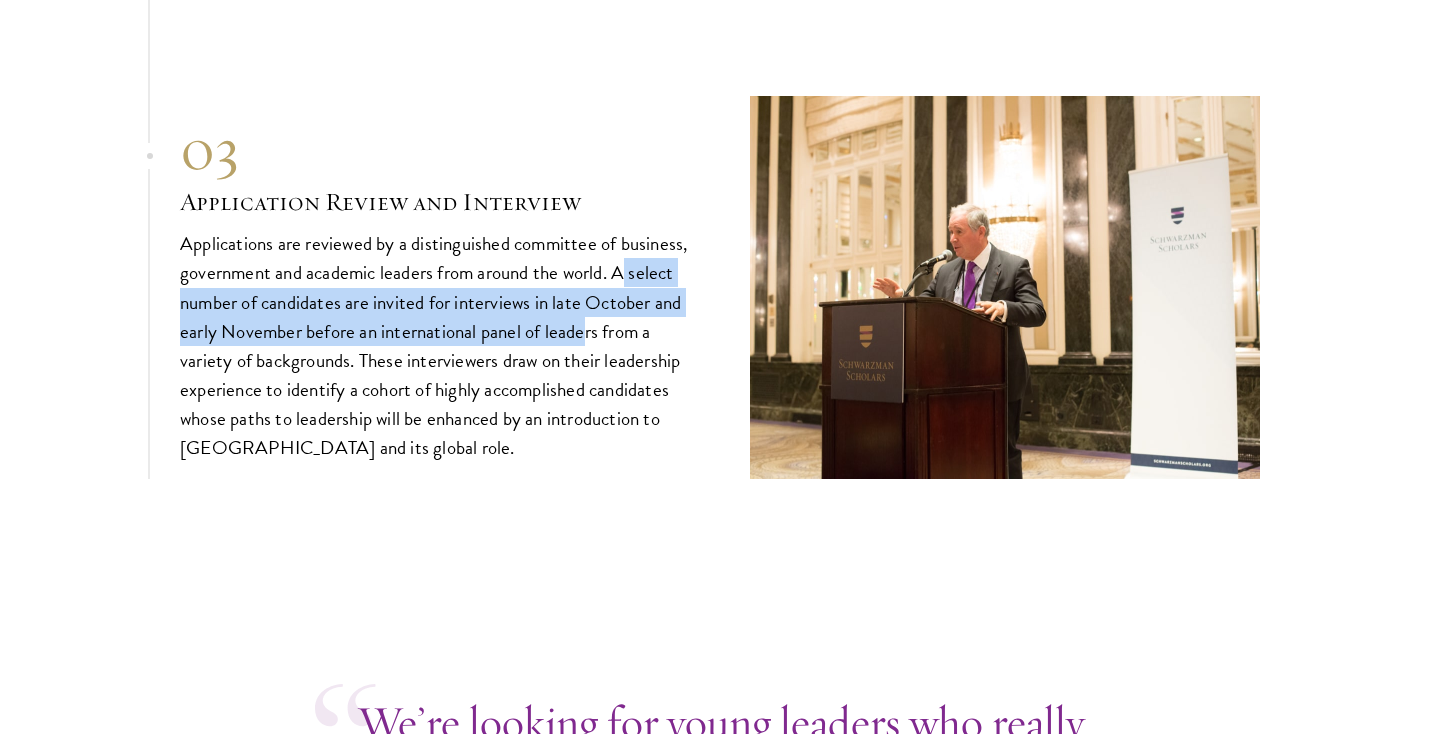 drag, startPoint x: 625, startPoint y: 268, endPoint x: 584, endPoint y: 326, distance: 71.02816 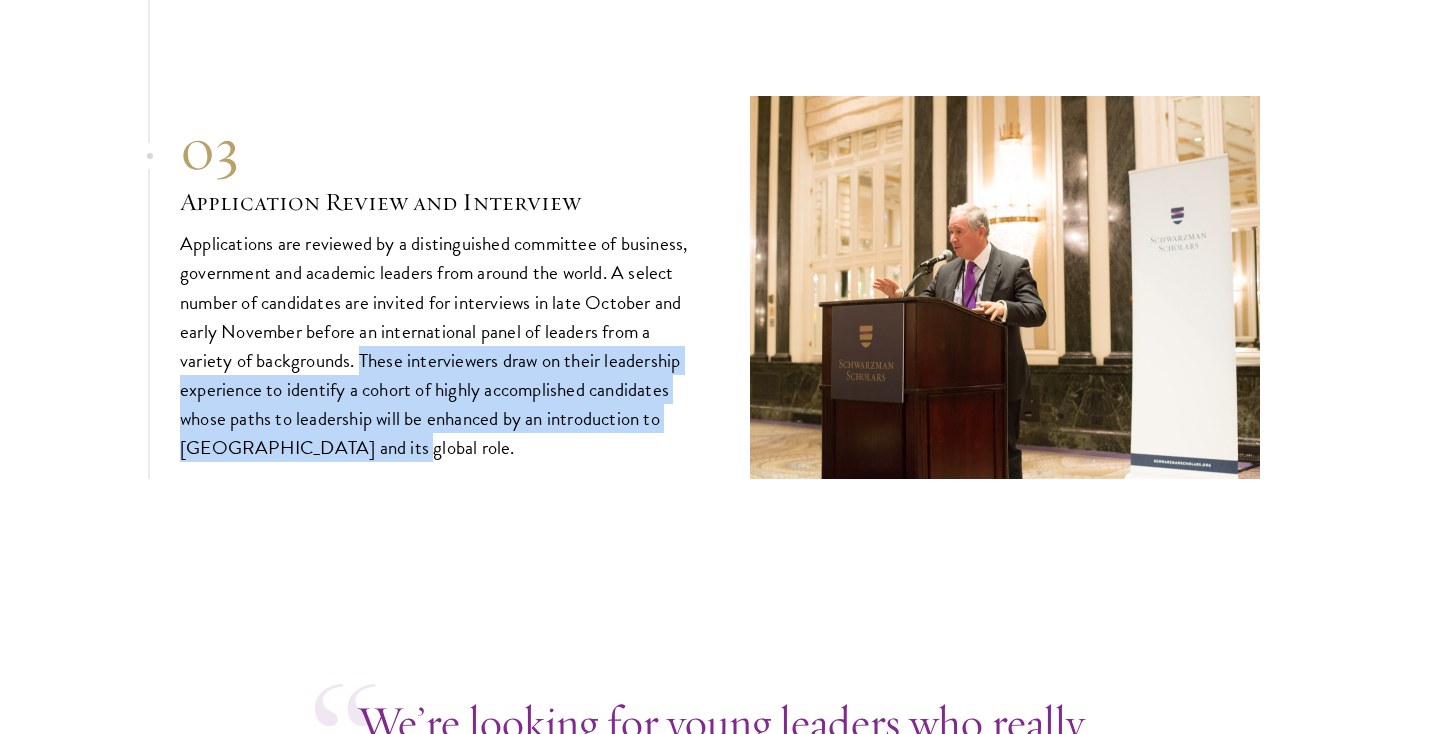 drag, startPoint x: 360, startPoint y: 344, endPoint x: 447, endPoint y: 426, distance: 119.55334 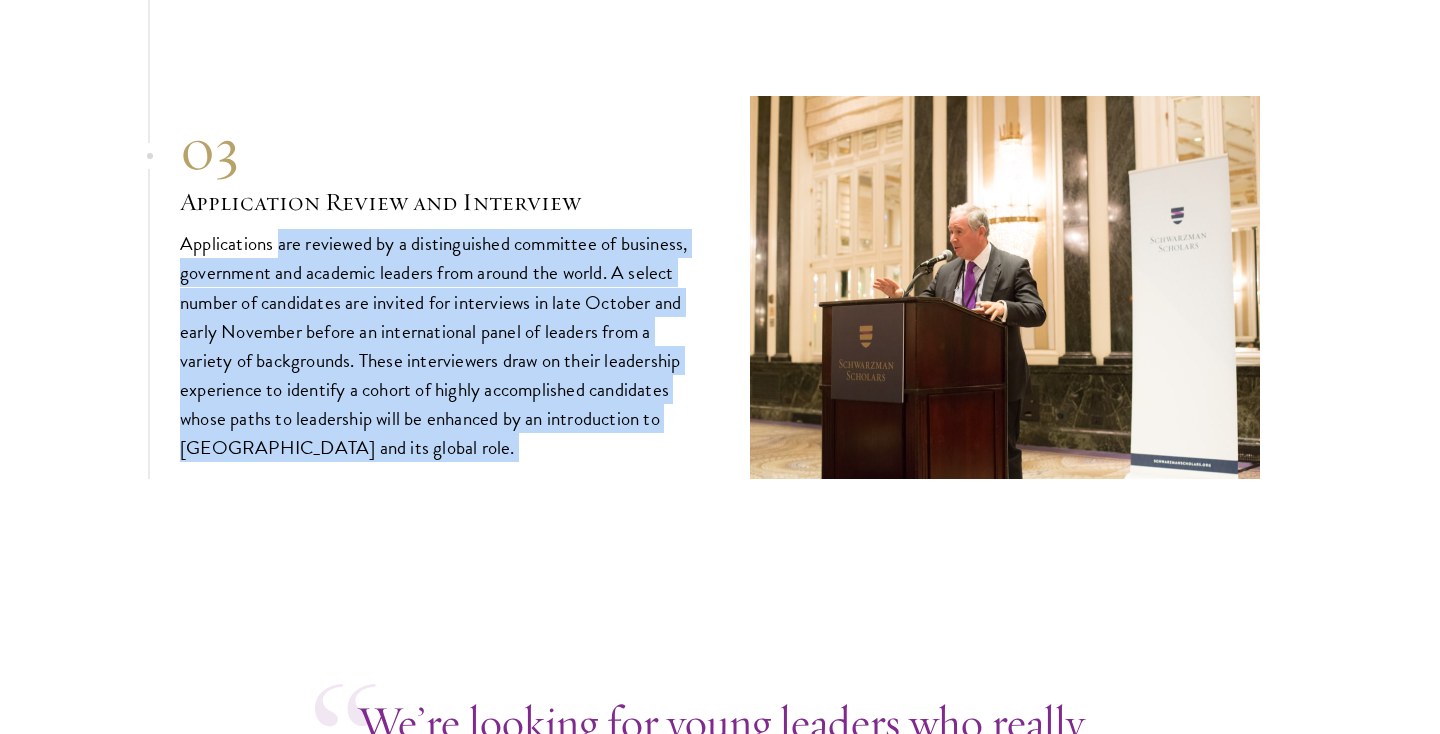 drag, startPoint x: 437, startPoint y: 429, endPoint x: 255, endPoint y: 249, distance: 255.97656 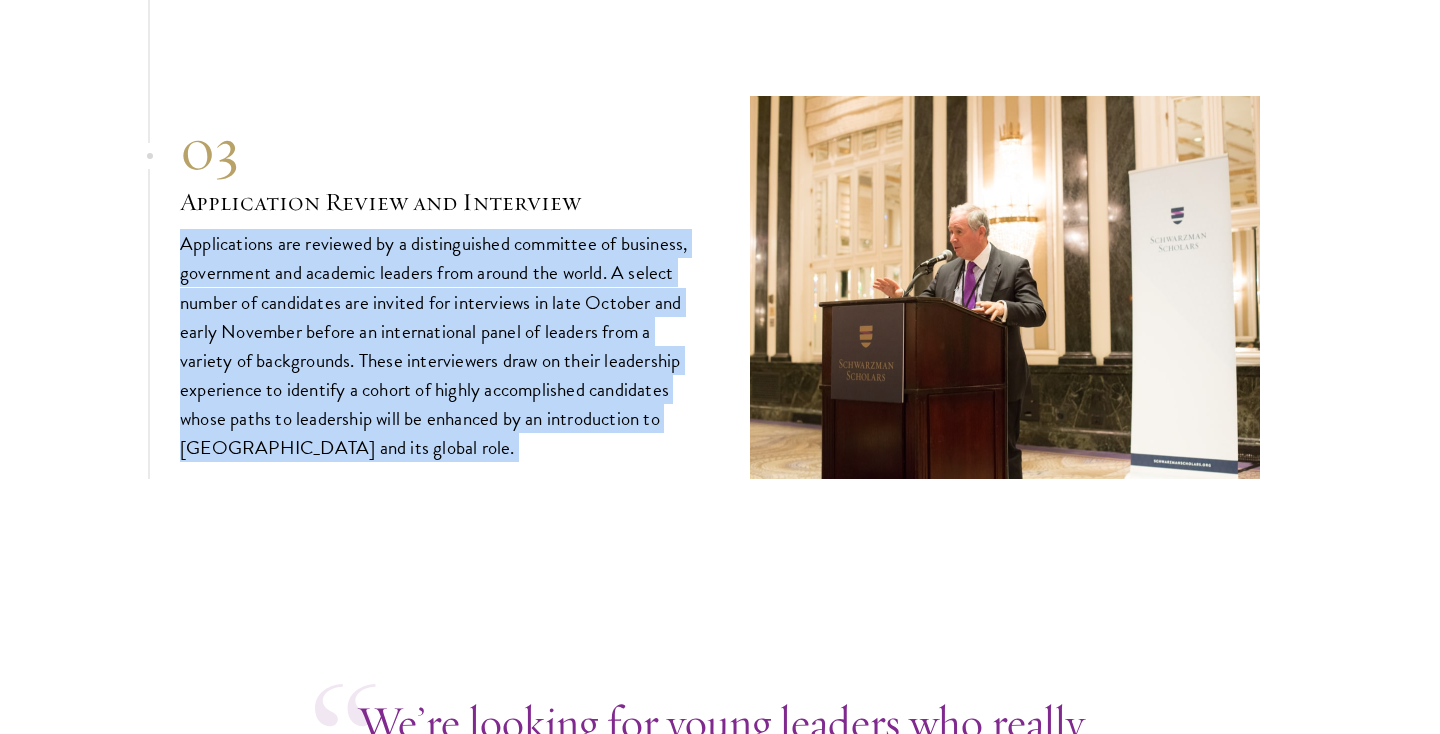click on "Applications are reviewed by a distinguished committee of business, government and academic leaders from around the world. A select number of candidates are invited for interviews in late October and early November before an international panel of leaders from a variety of backgrounds. These interviewers draw on their leadership experience to identify a cohort of highly accomplished candidates whose paths to leadership will be enhanced by an introduction to China and its global role." at bounding box center [435, 345] 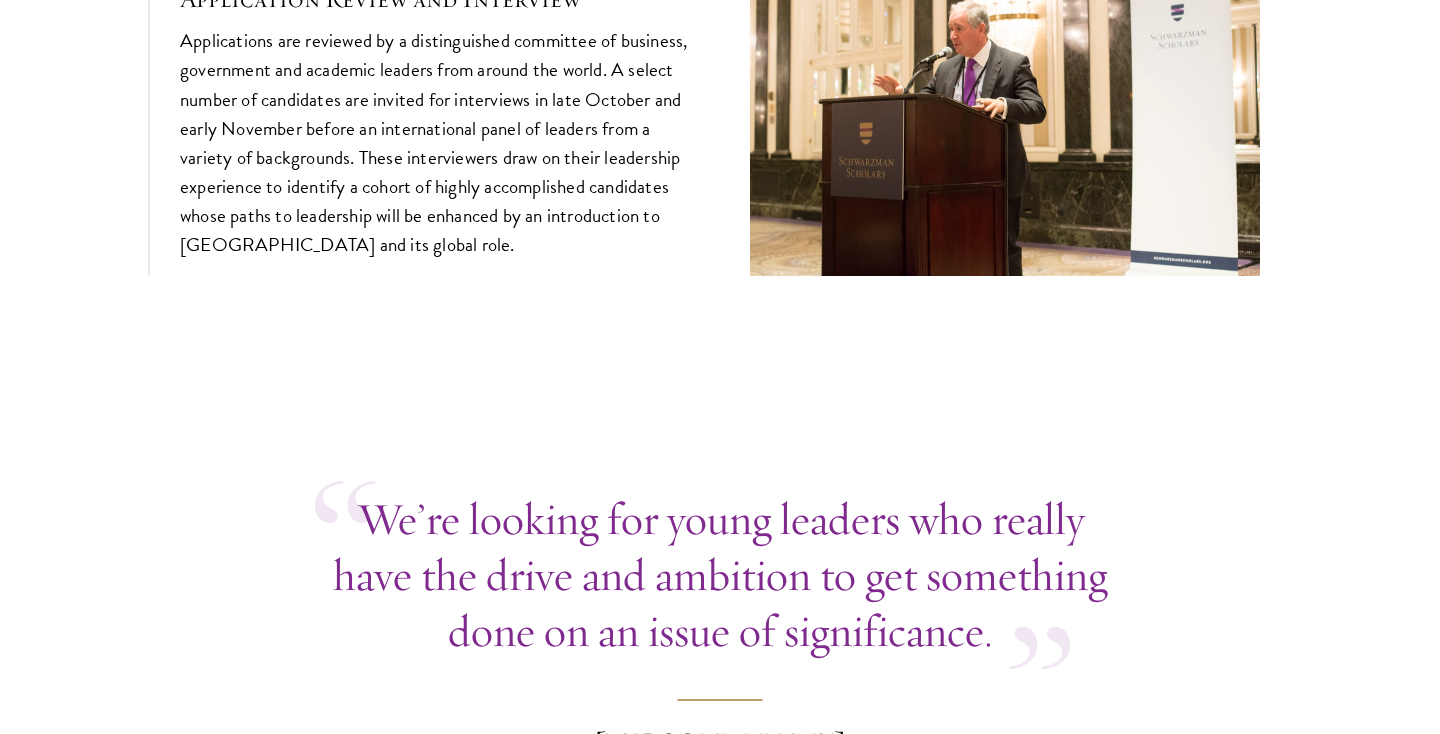 scroll, scrollTop: 7823, scrollLeft: 0, axis: vertical 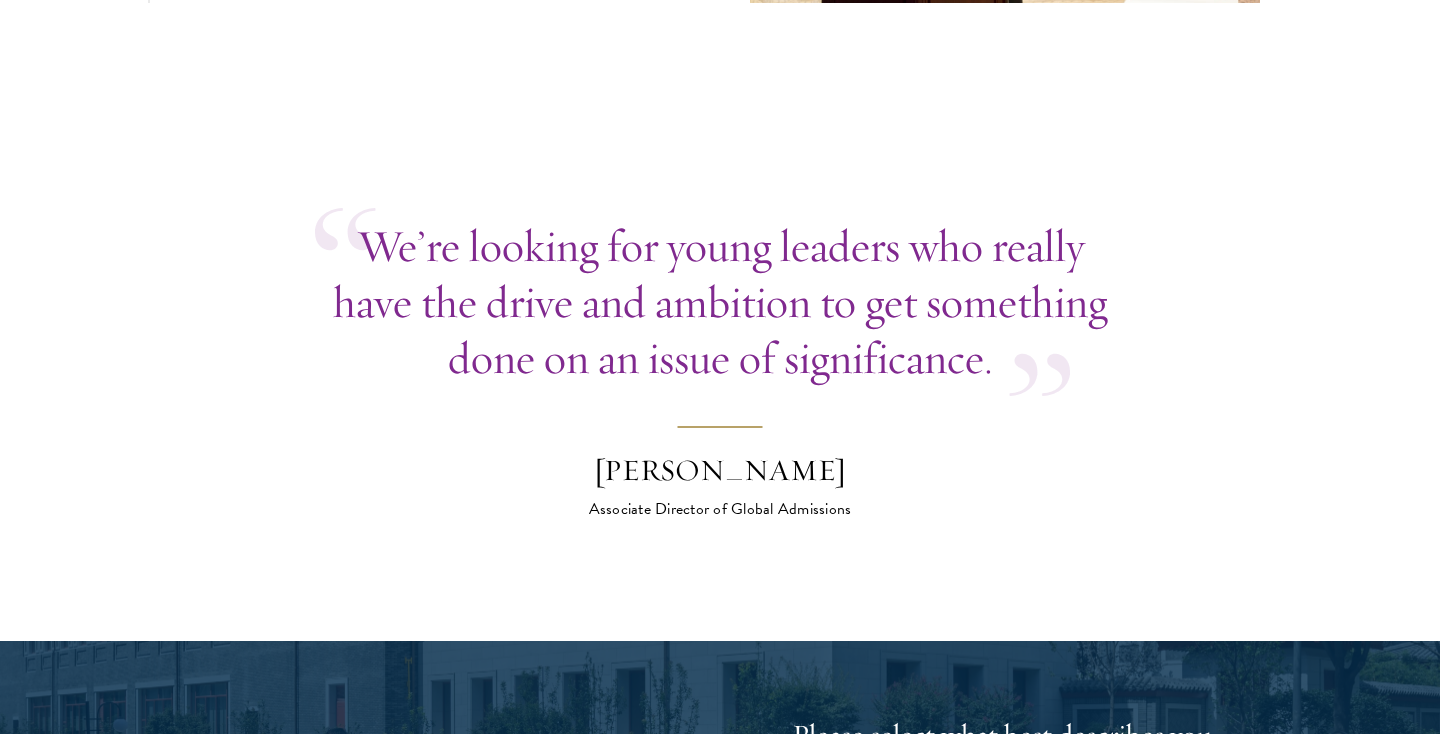 drag, startPoint x: 386, startPoint y: 225, endPoint x: 339, endPoint y: 225, distance: 47 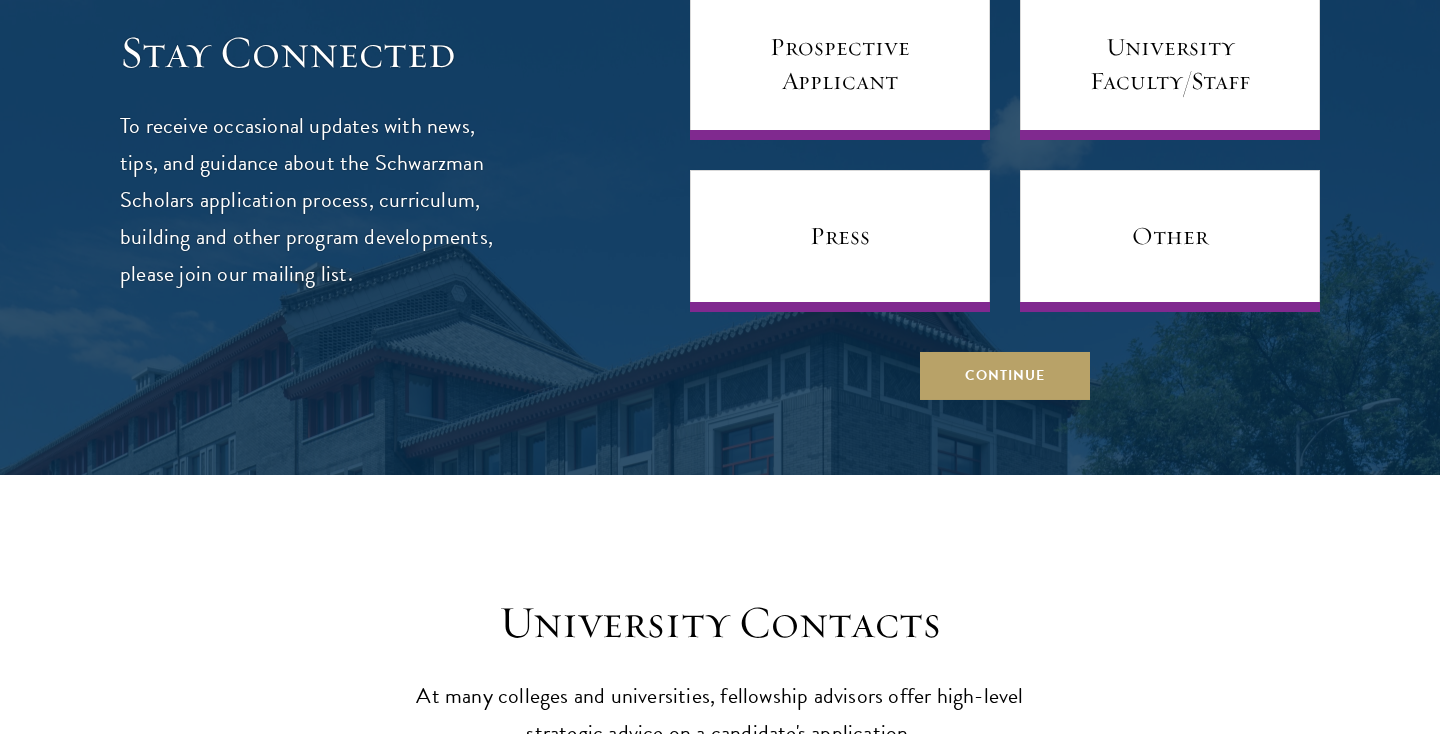 scroll, scrollTop: 8626, scrollLeft: 0, axis: vertical 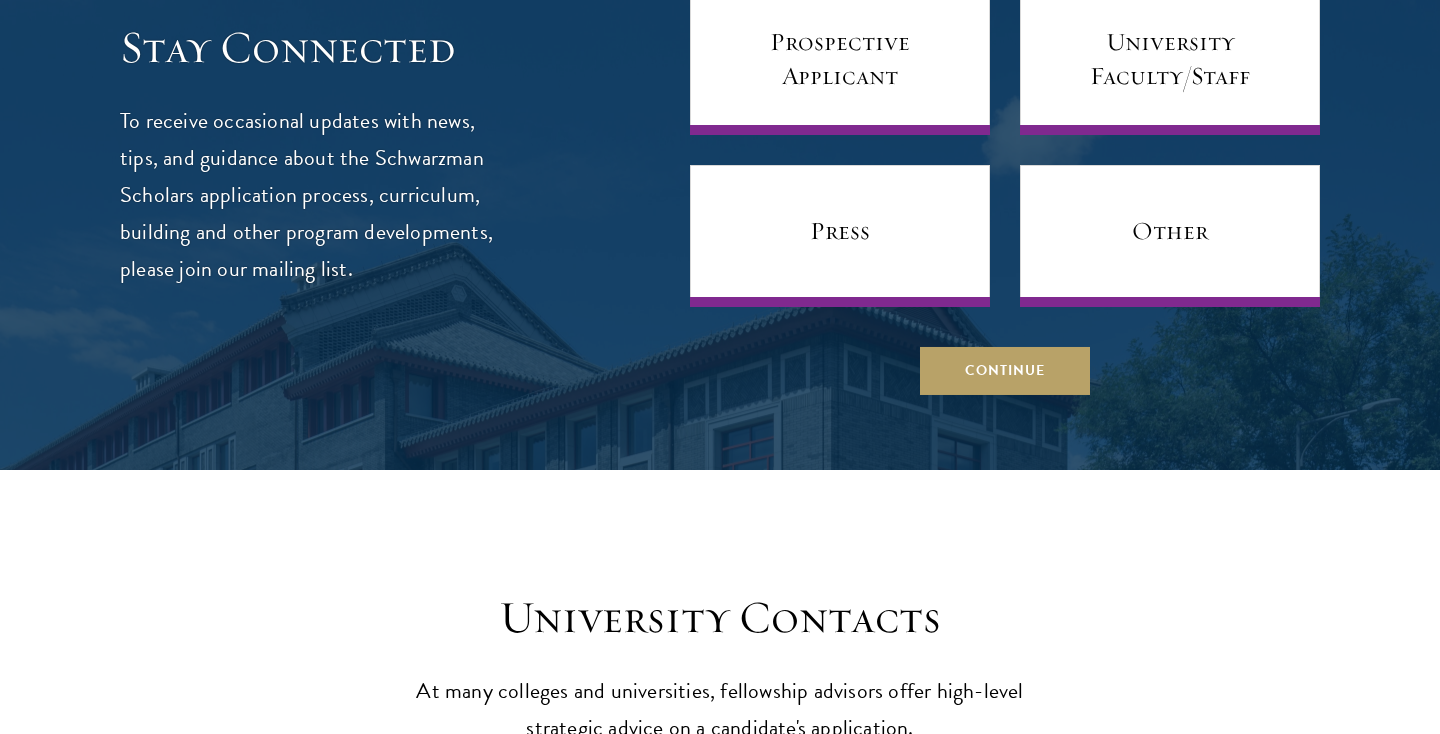 click on "Admissions
Join the world's next generation of leaders.
Admissions Overview
Every year, a new class is selected to represent the world’s next generation of leaders — high-caliber individuals with open minds and limitless potential who will serve to deepen understanding between China and the rest of the world.
Admissions Overview
Schwarzman Scholars are selected from an international pool of distinguished candidates. Prospective Scholars are expected to demonstrate academic excellence, exceptional results in their field and outstanding leadership qualities.
What We're Looking For
Leadership Abilities
Exemplary Character & Integrity
Academic Aptitude & Intellectual Ability
Empathy & Intercultural Competency" at bounding box center [720, -3562] 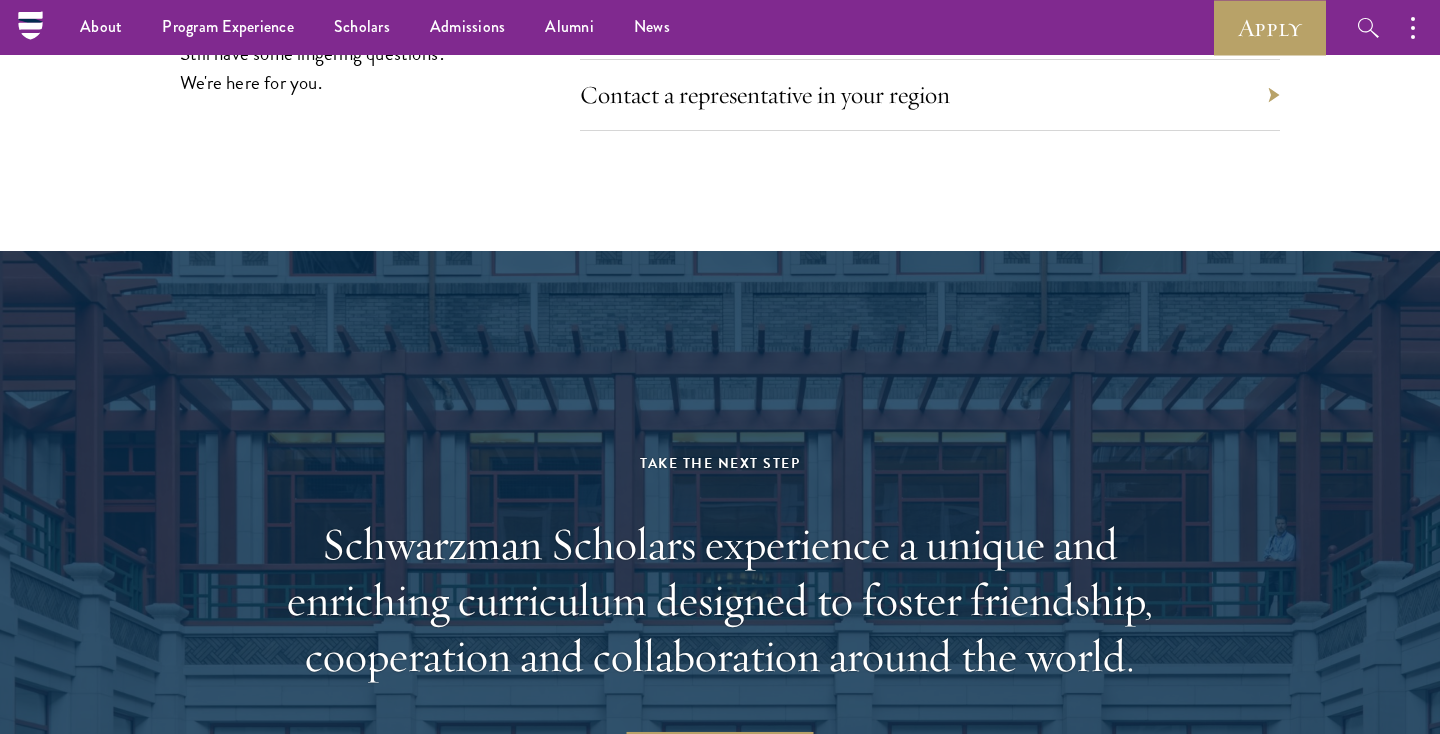 scroll, scrollTop: 9692, scrollLeft: 0, axis: vertical 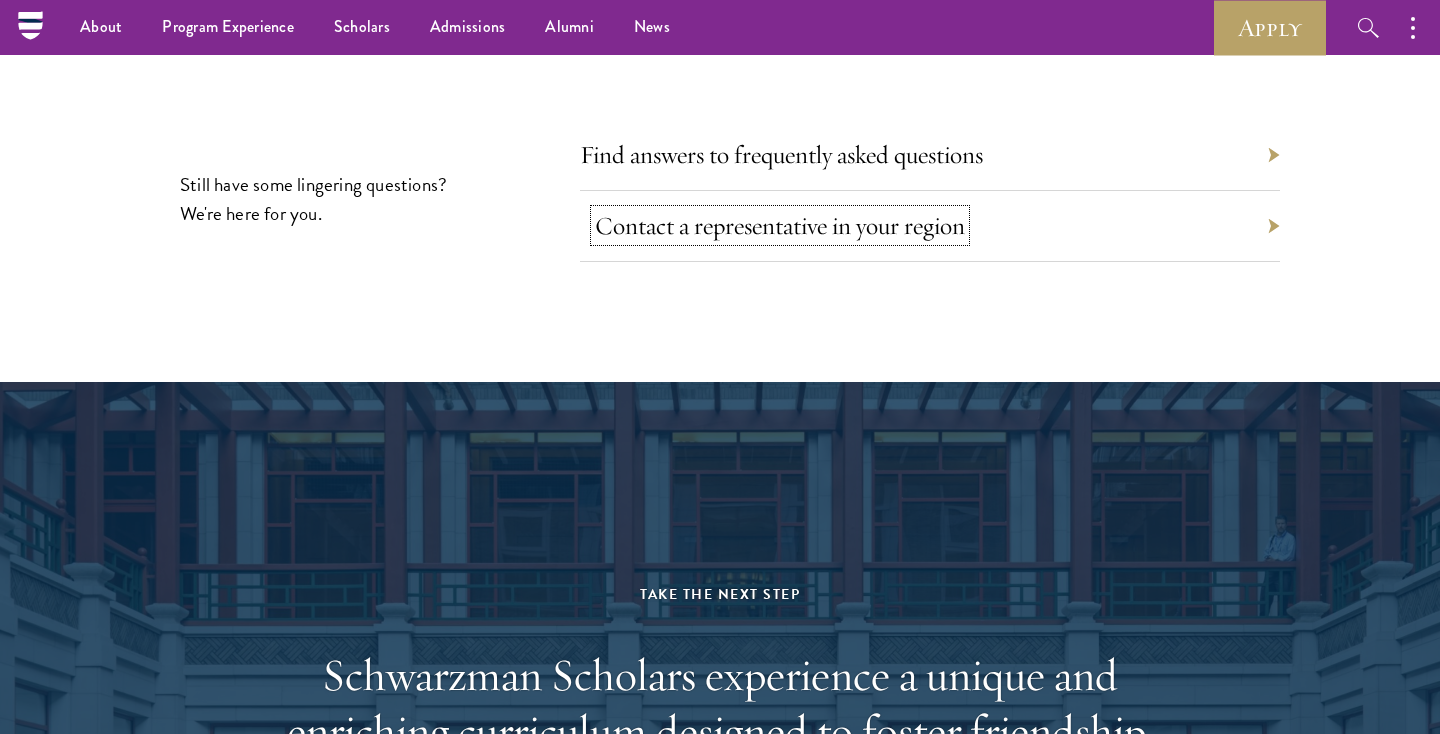 click on "Contact a representative in your region" at bounding box center [780, 225] 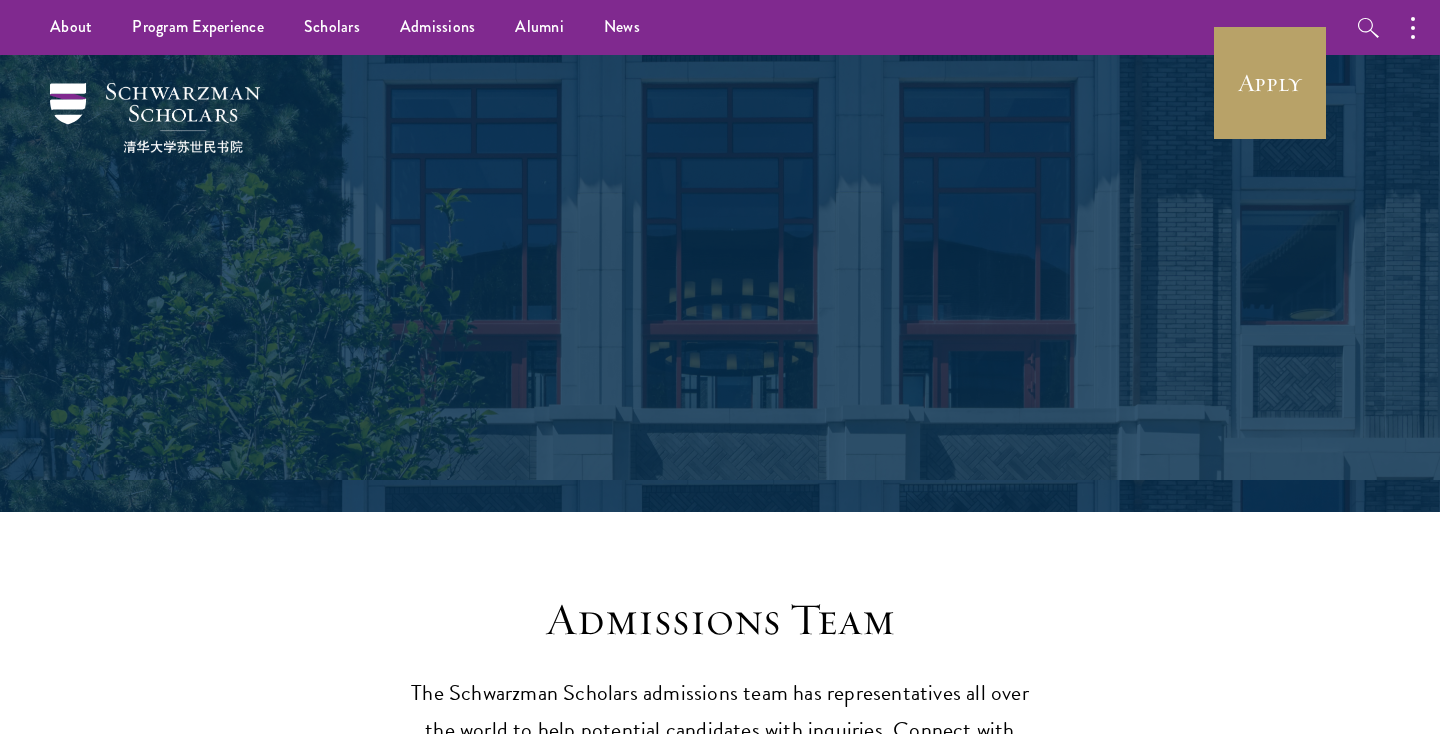 scroll, scrollTop: 0, scrollLeft: 0, axis: both 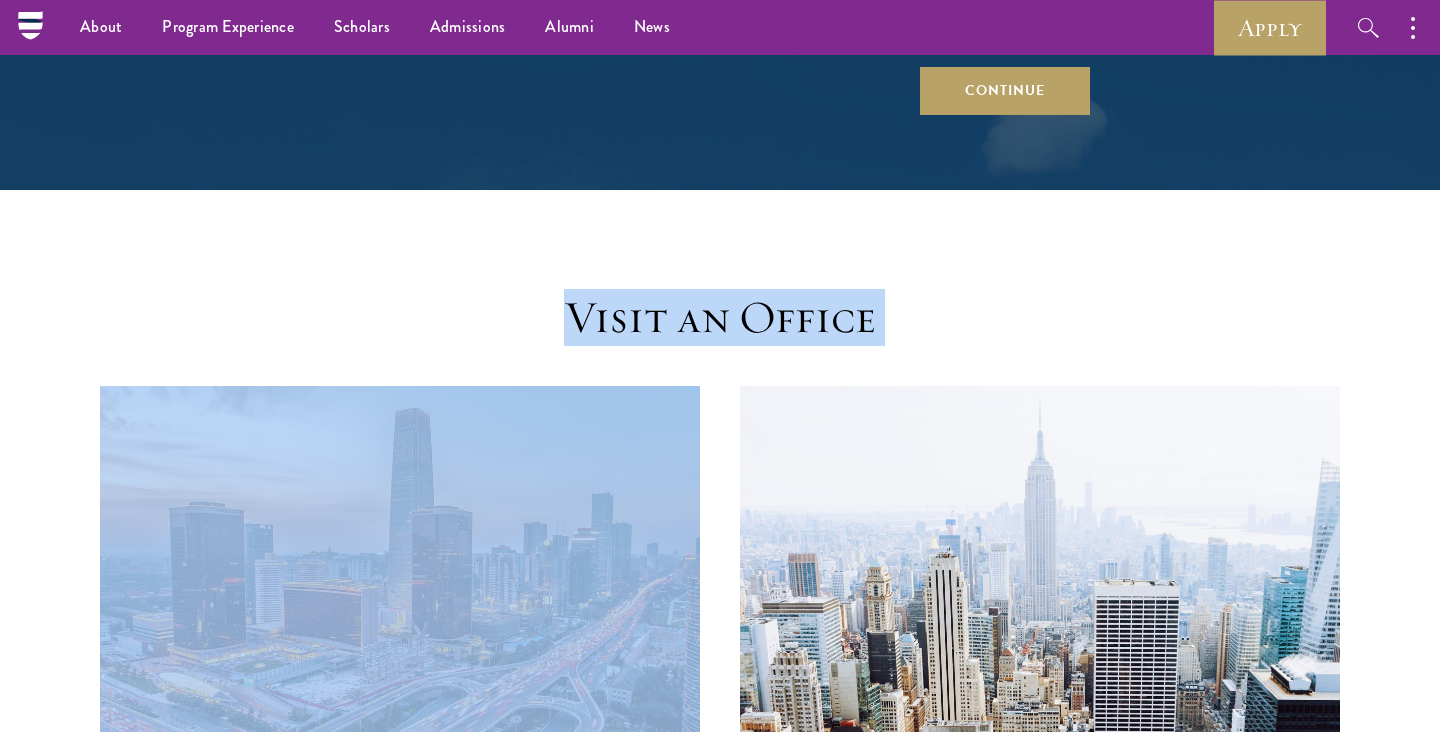 drag, startPoint x: 667, startPoint y: 314, endPoint x: 903, endPoint y: 353, distance: 239.20076 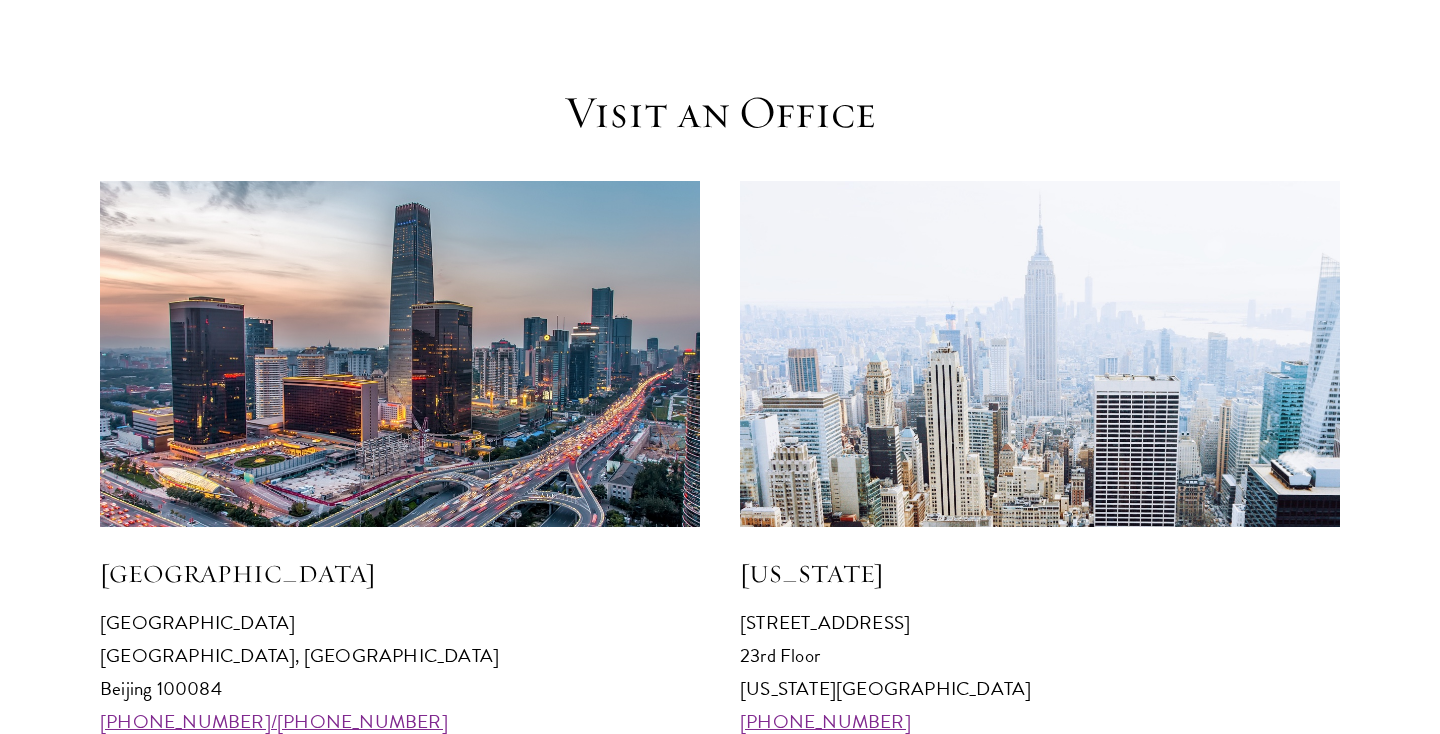 scroll, scrollTop: 1970, scrollLeft: 0, axis: vertical 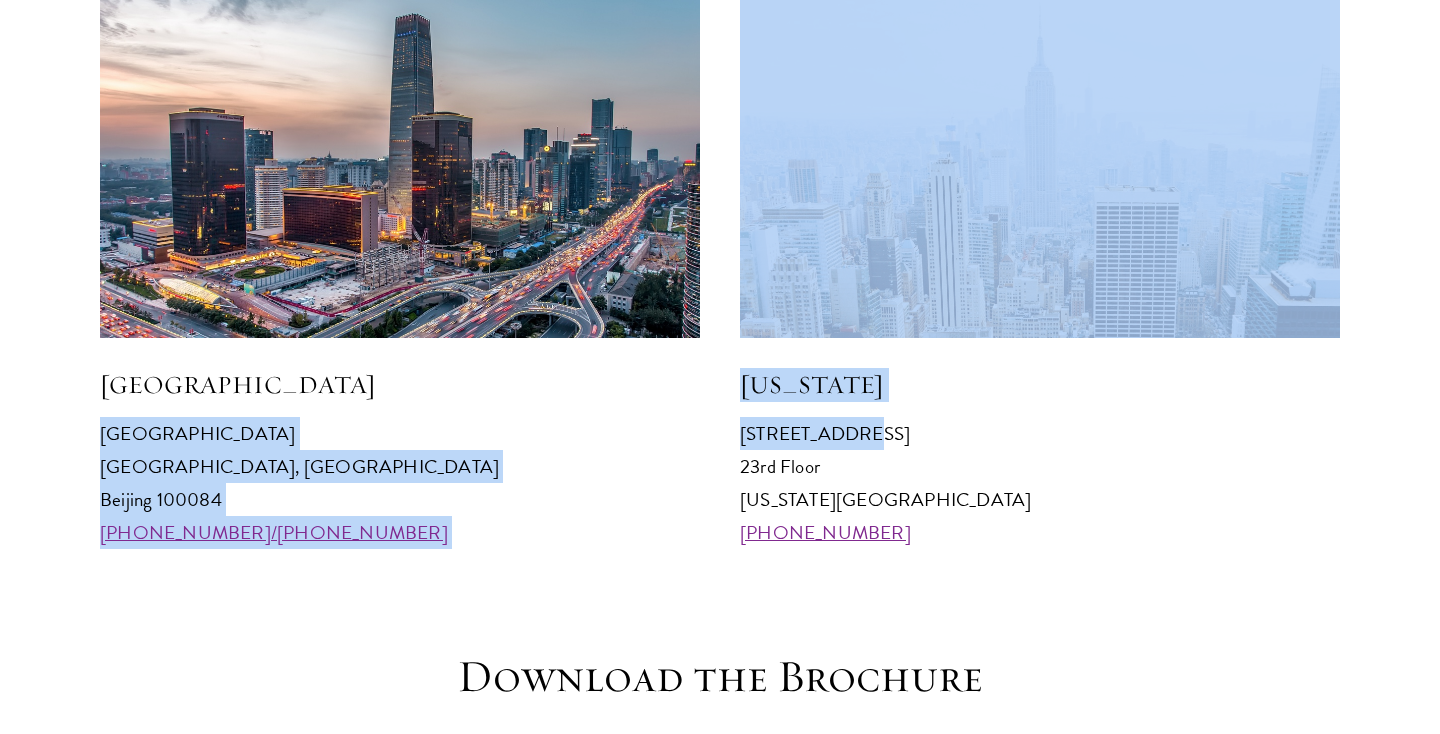 drag, startPoint x: 718, startPoint y: 428, endPoint x: 777, endPoint y: 446, distance: 61.68468 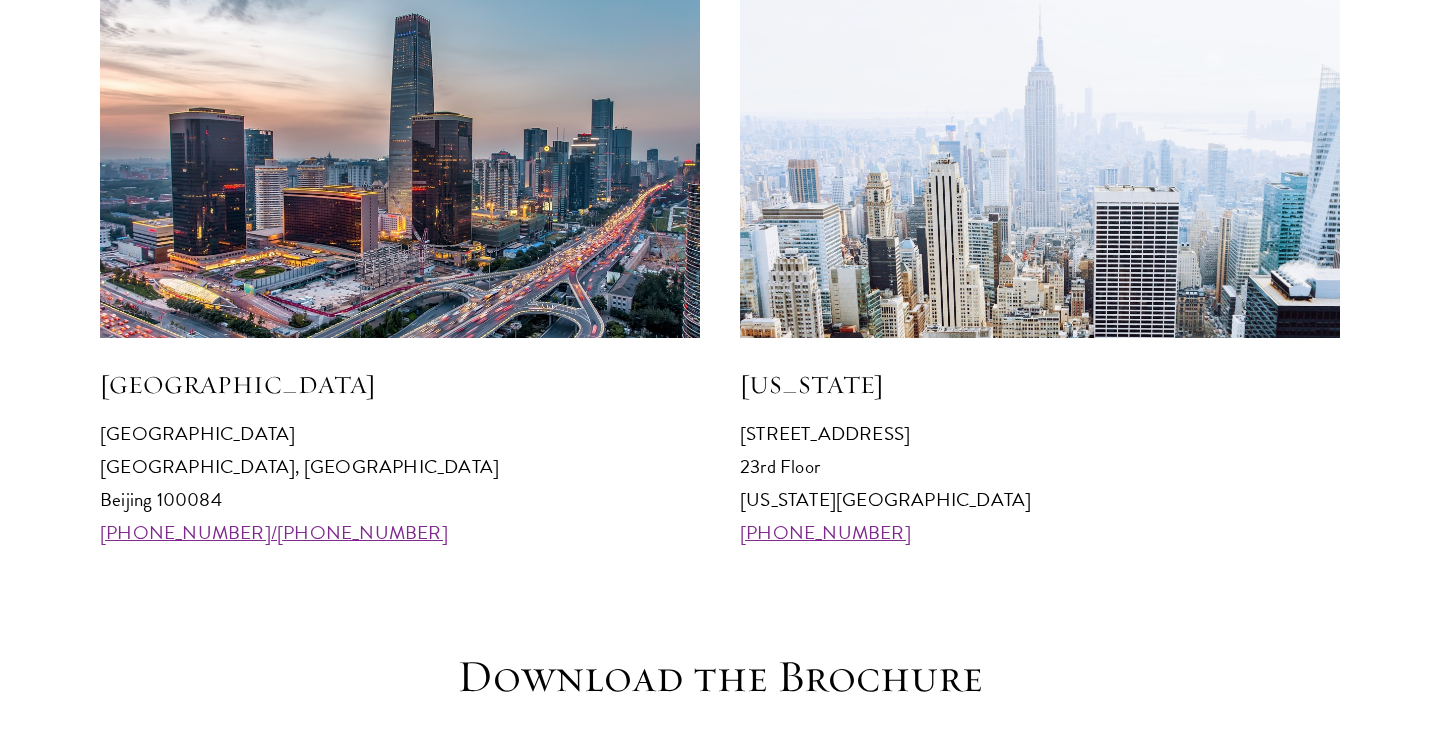 click on "641 Lexington Avenue
23rd Floor
New York, NY 10022
+1 212 314 8740" at bounding box center (1040, 483) 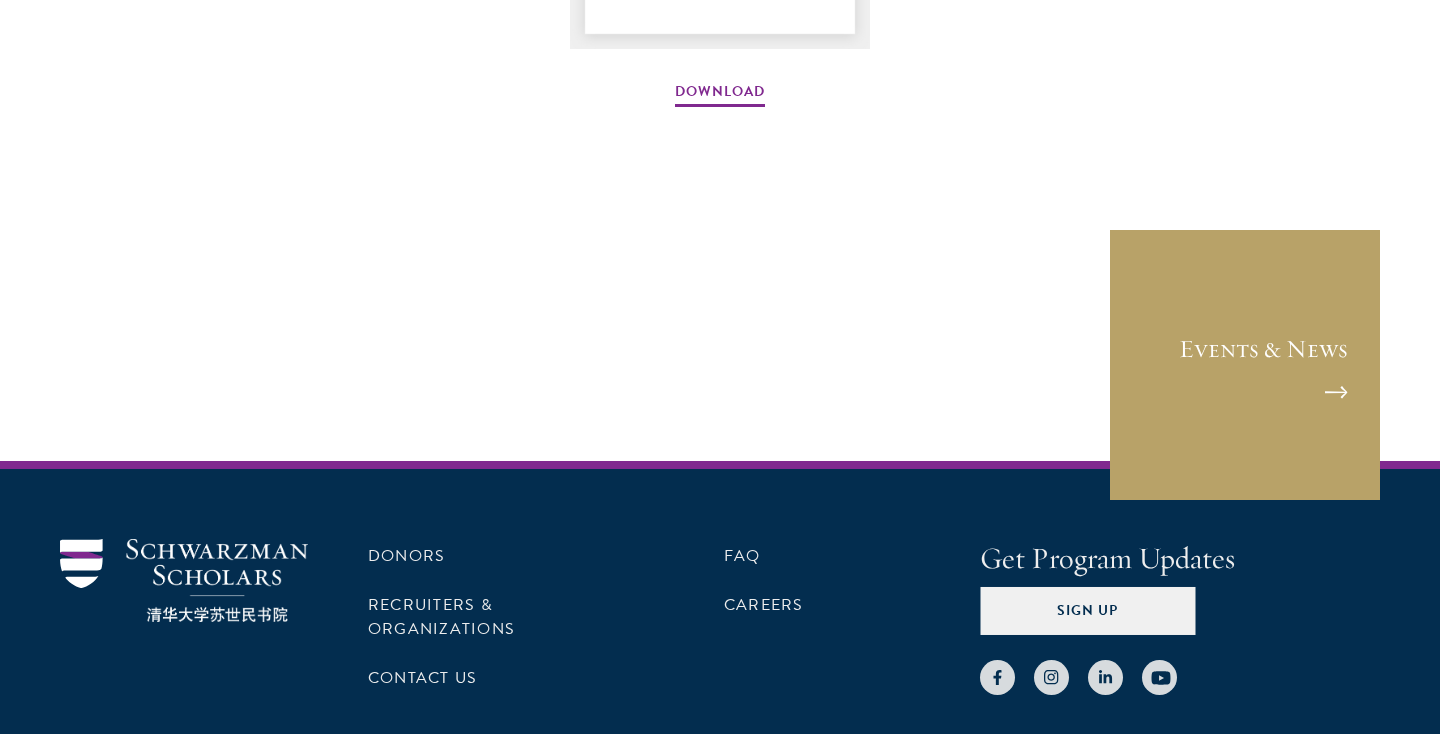 scroll, scrollTop: 3271, scrollLeft: 0, axis: vertical 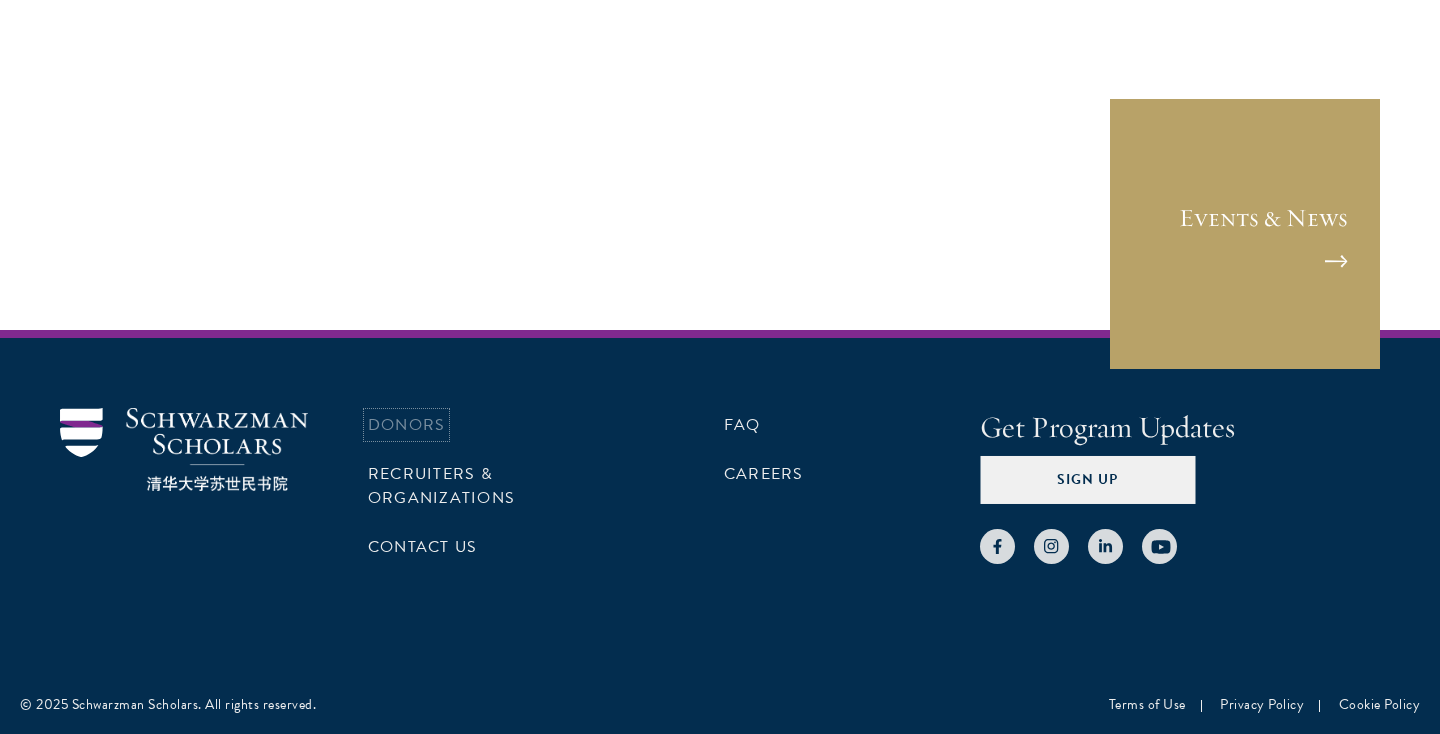 click on "Donors" at bounding box center [406, 425] 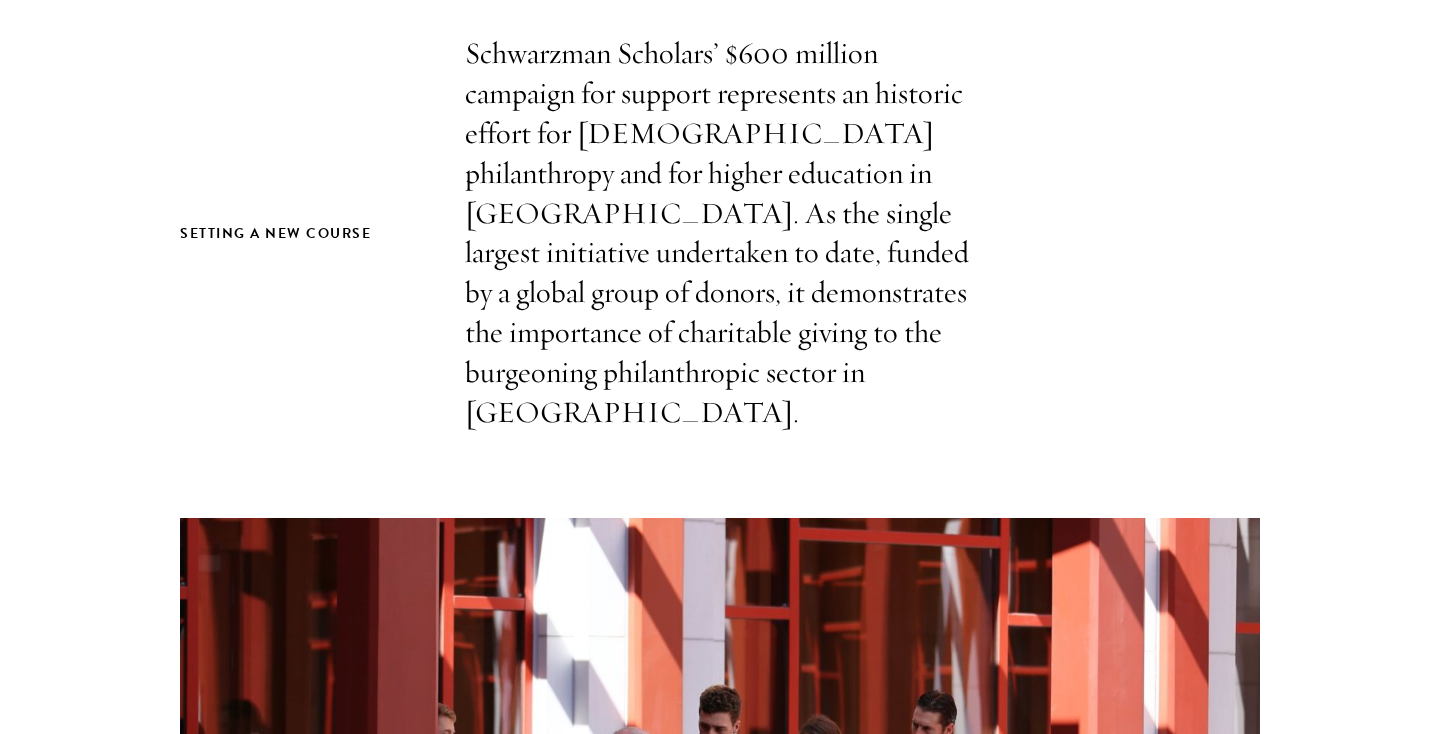 scroll, scrollTop: 0, scrollLeft: 0, axis: both 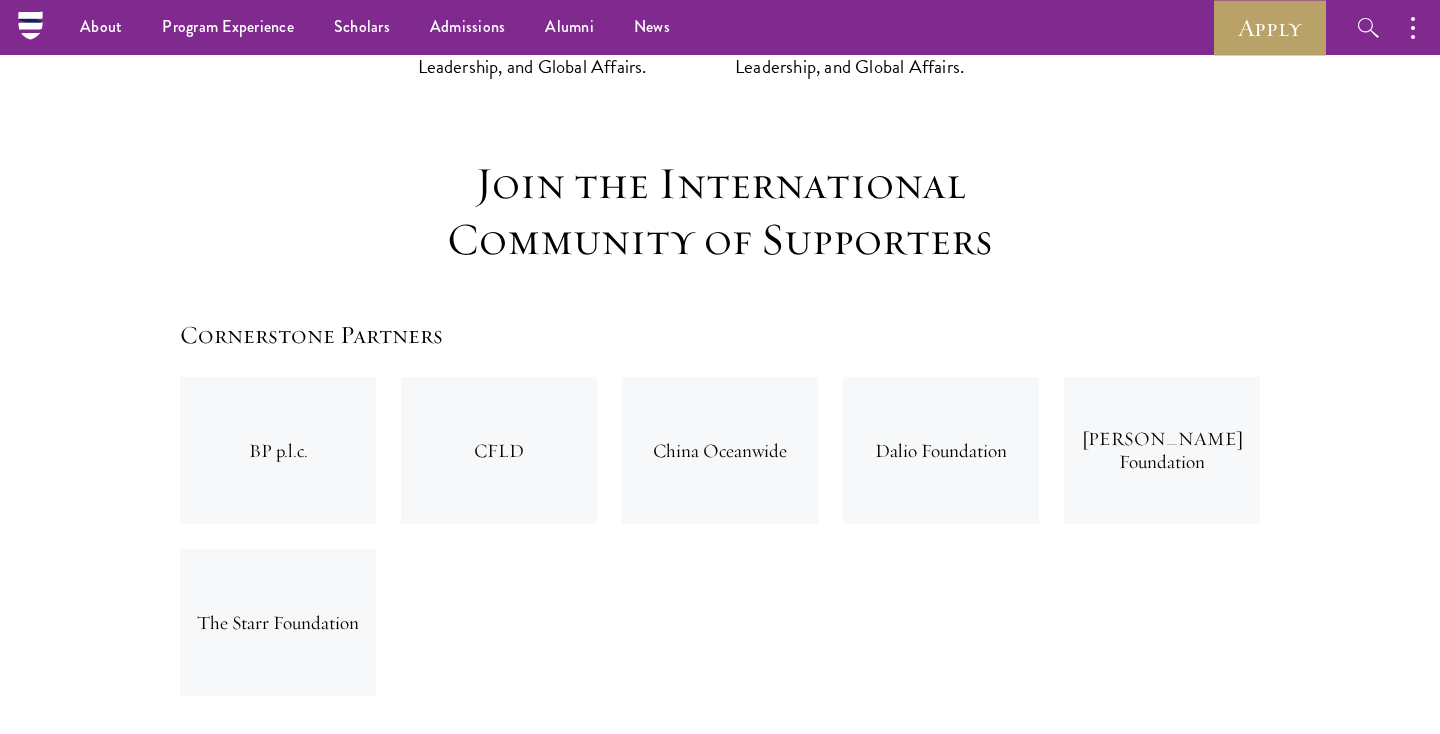 drag, startPoint x: 262, startPoint y: 330, endPoint x: 360, endPoint y: 332, distance: 98.02041 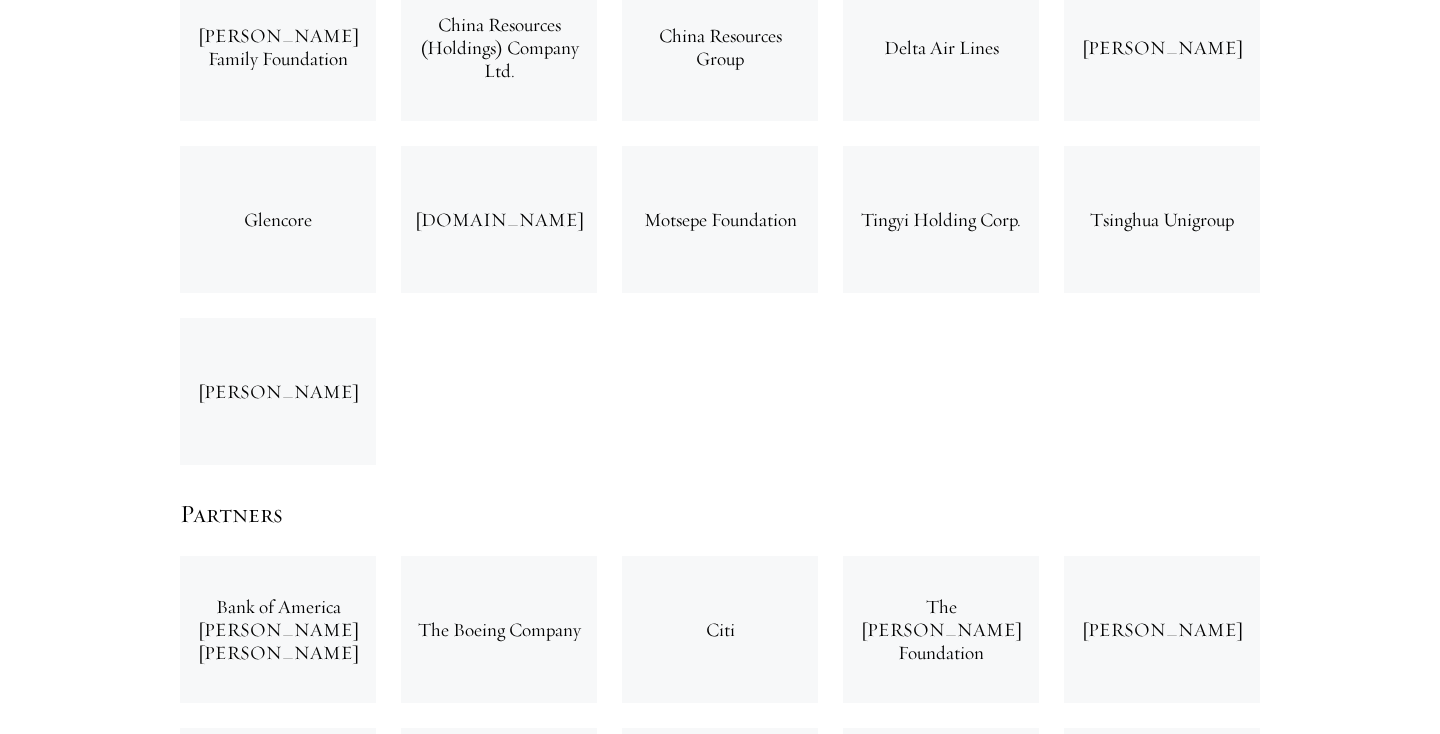 scroll, scrollTop: 3841, scrollLeft: 0, axis: vertical 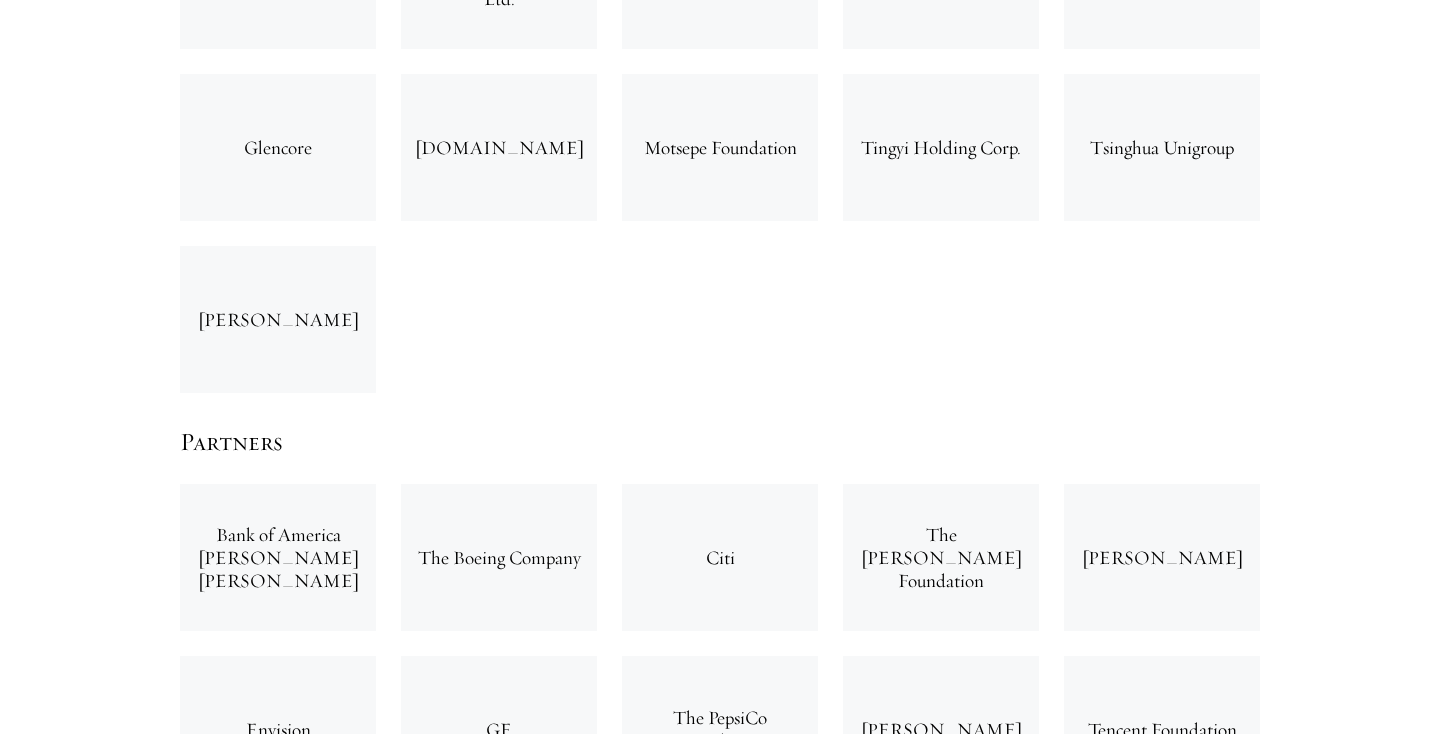 drag, startPoint x: 206, startPoint y: 422, endPoint x: 993, endPoint y: 650, distance: 819.3613 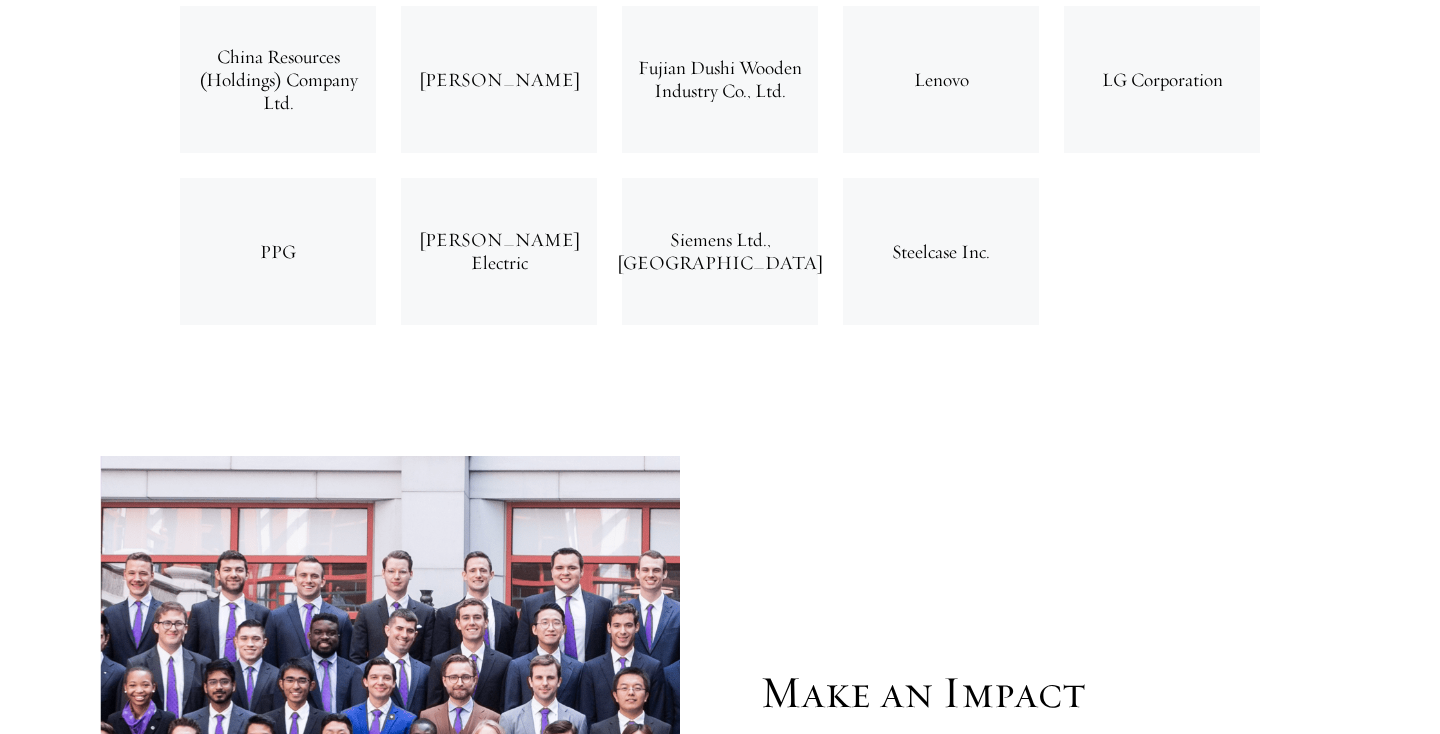 scroll, scrollTop: 7391, scrollLeft: 0, axis: vertical 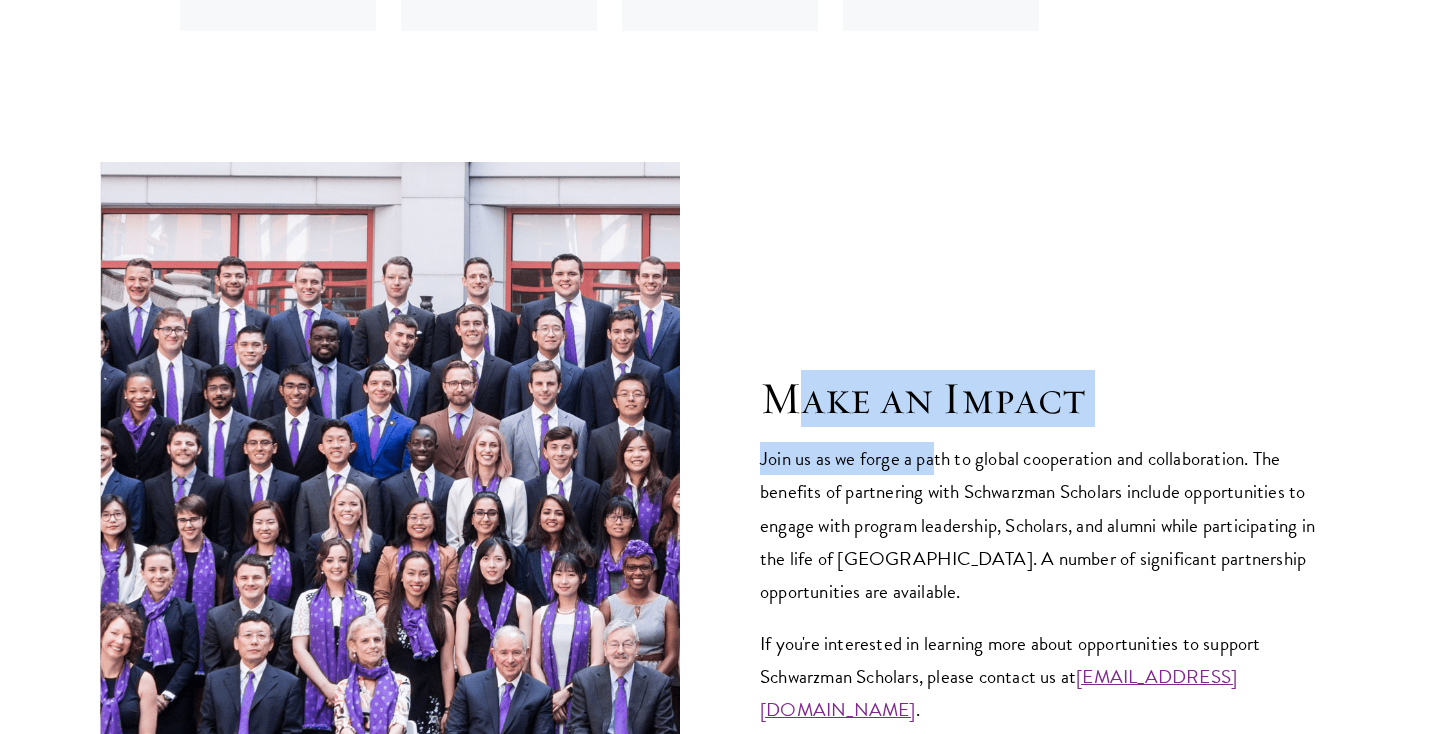 drag, startPoint x: 785, startPoint y: 305, endPoint x: 1030, endPoint y: 454, distance: 286.75076 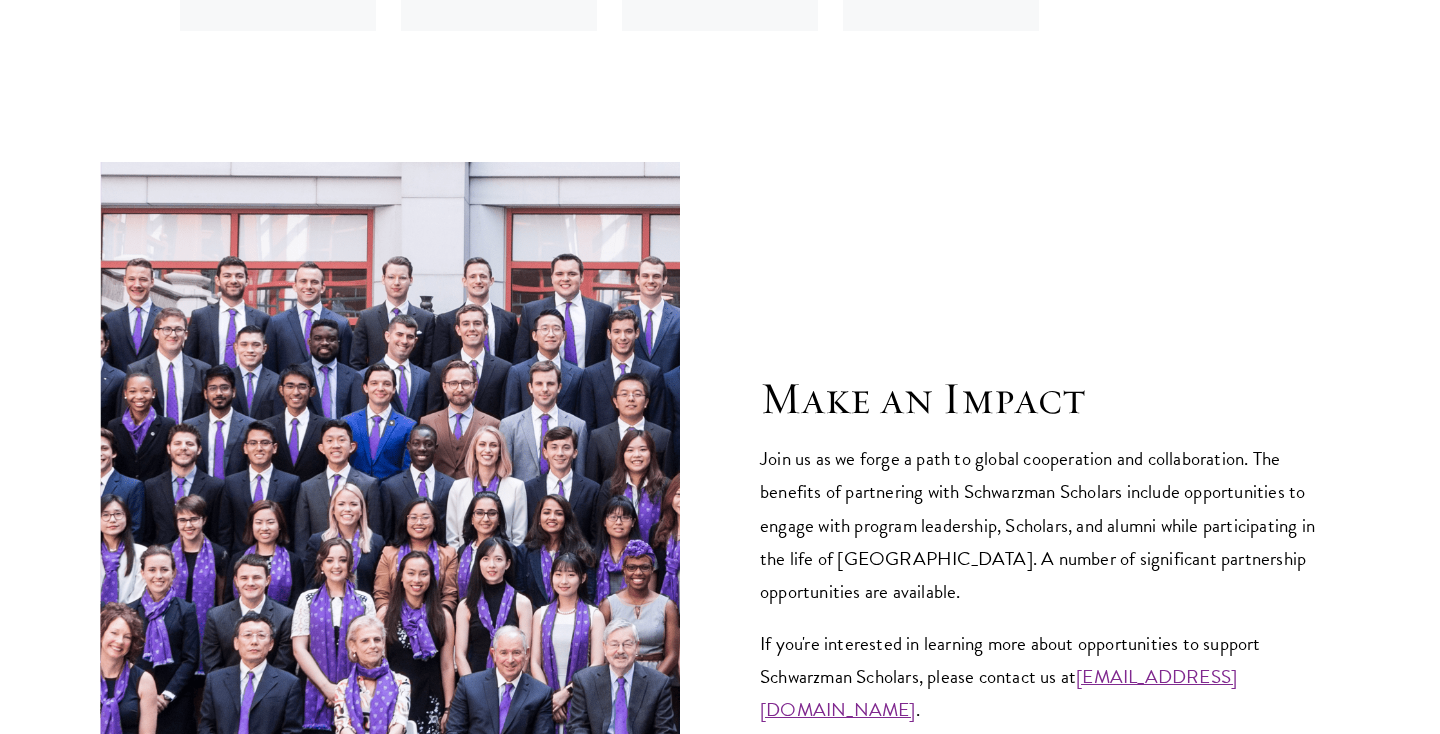 click on "Join us as we forge a path to global cooperation and collaboration. The benefits of partnering with Schwarzman Scholars include opportunities to engage with program leadership, Scholars, and alumni while participating in the life of [GEOGRAPHIC_DATA]. A number of significant partnership opportunities are available." at bounding box center (1050, 524) 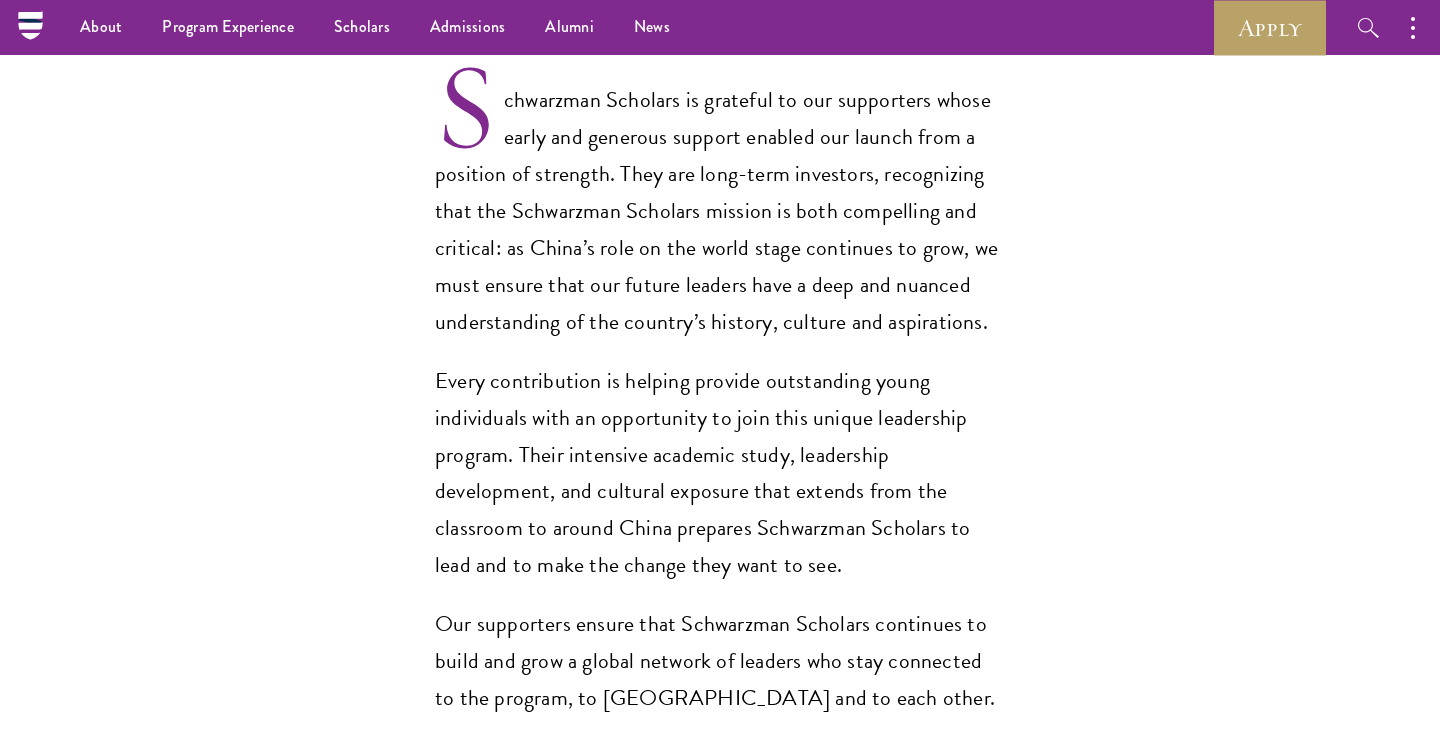 scroll, scrollTop: 593, scrollLeft: 0, axis: vertical 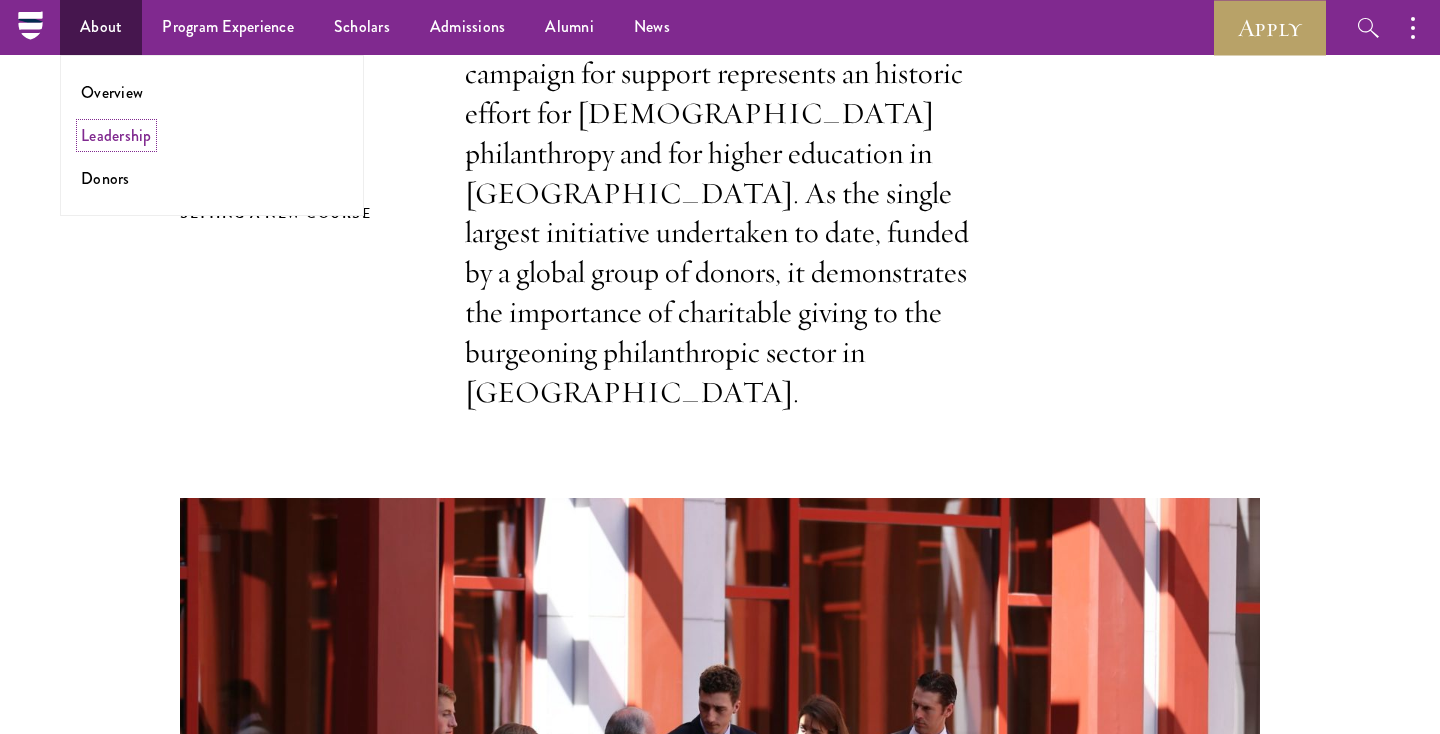 click on "Leadership" at bounding box center [116, 135] 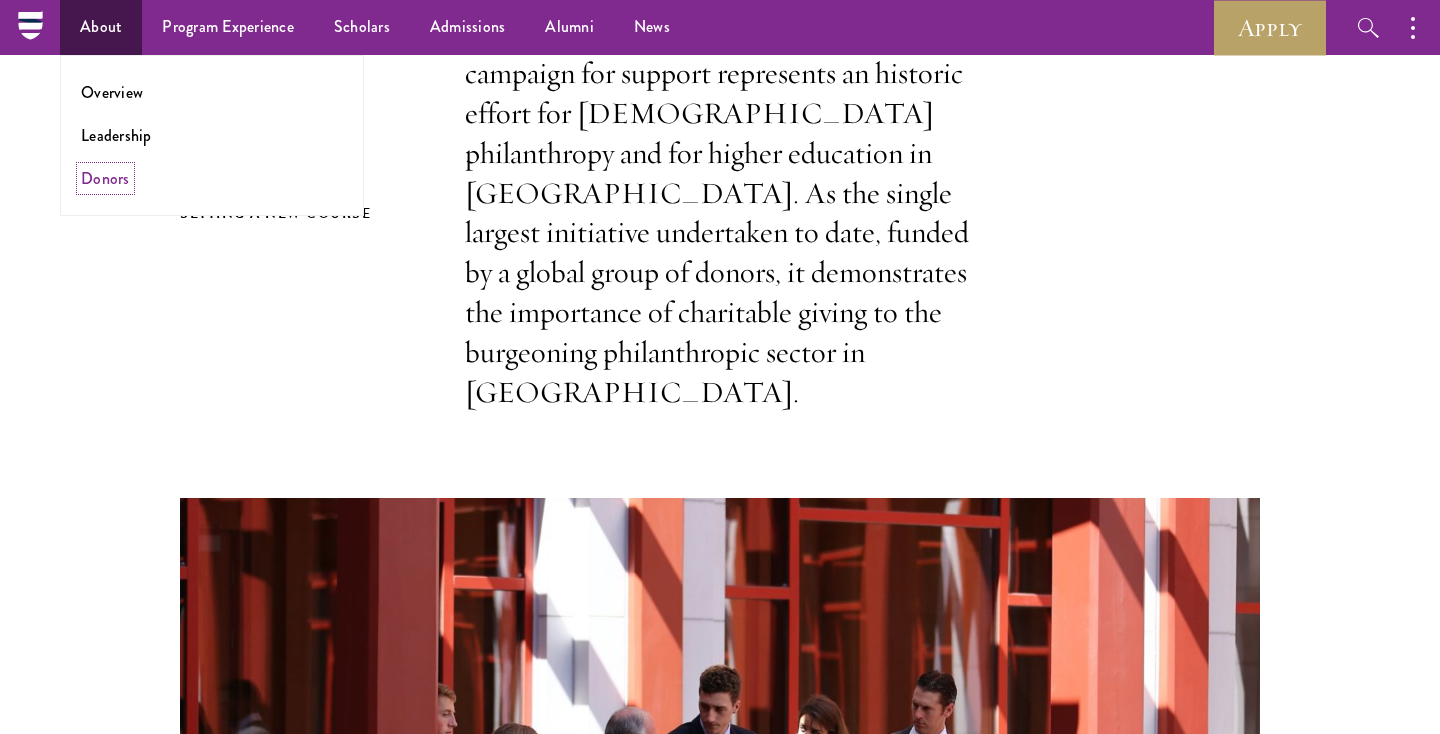 click on "Donors" at bounding box center (105, 178) 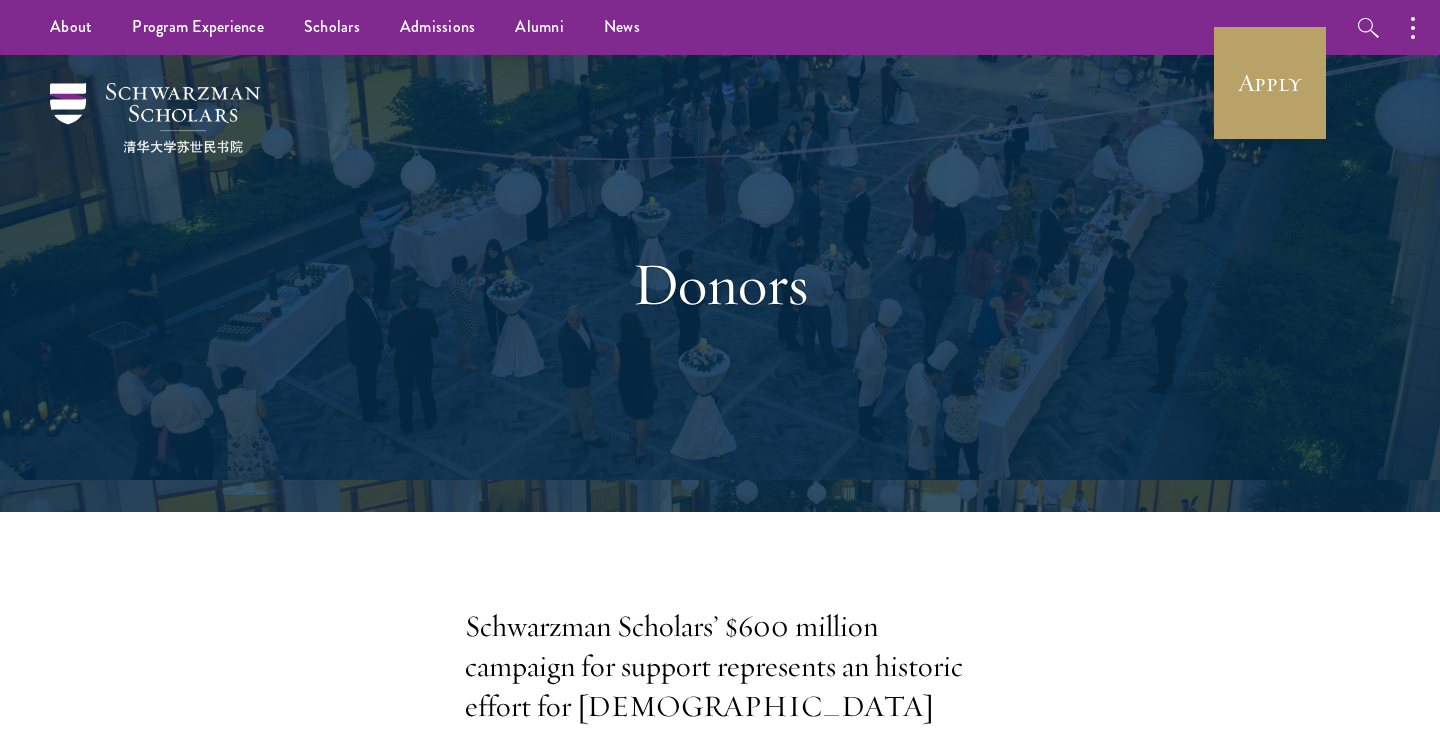 scroll, scrollTop: 0, scrollLeft: 0, axis: both 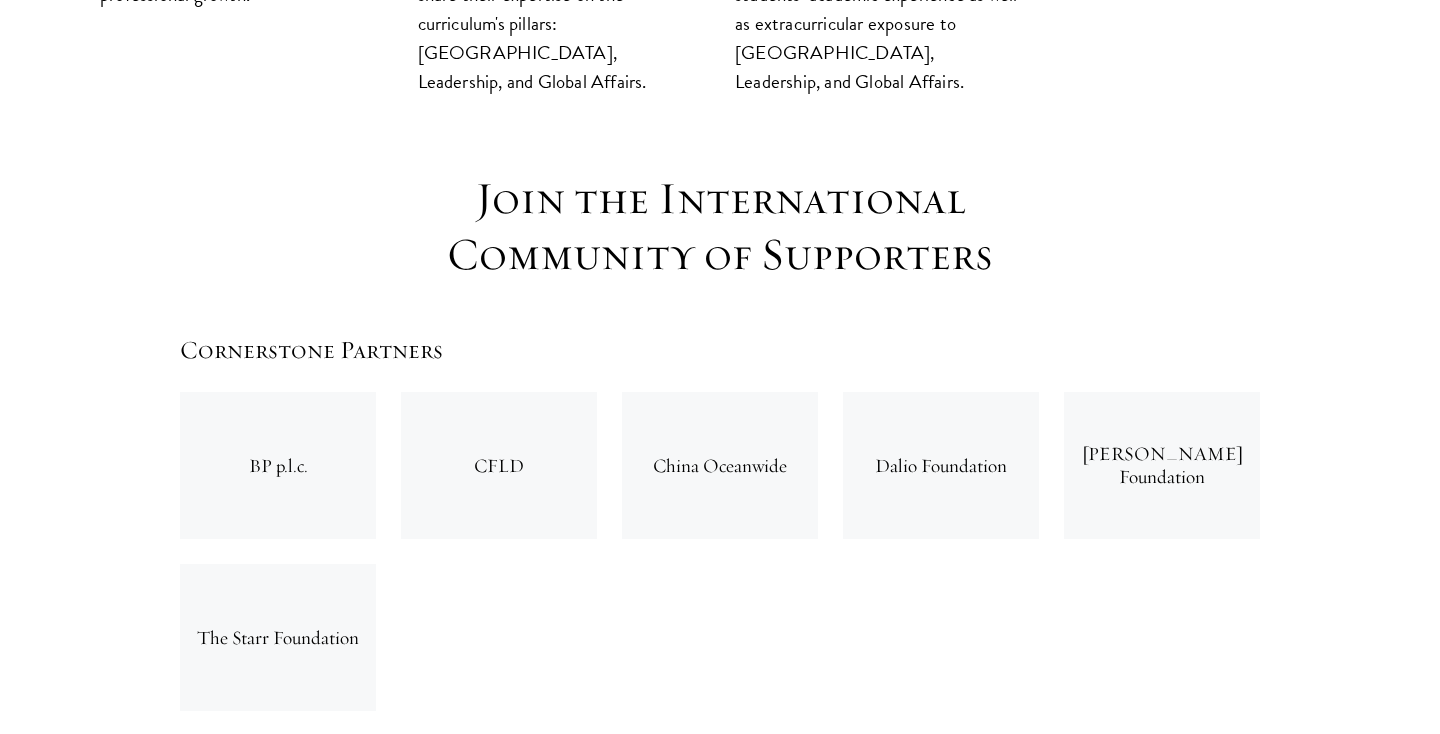 drag, startPoint x: 229, startPoint y: 357, endPoint x: 386, endPoint y: 532, distance: 235.10423 